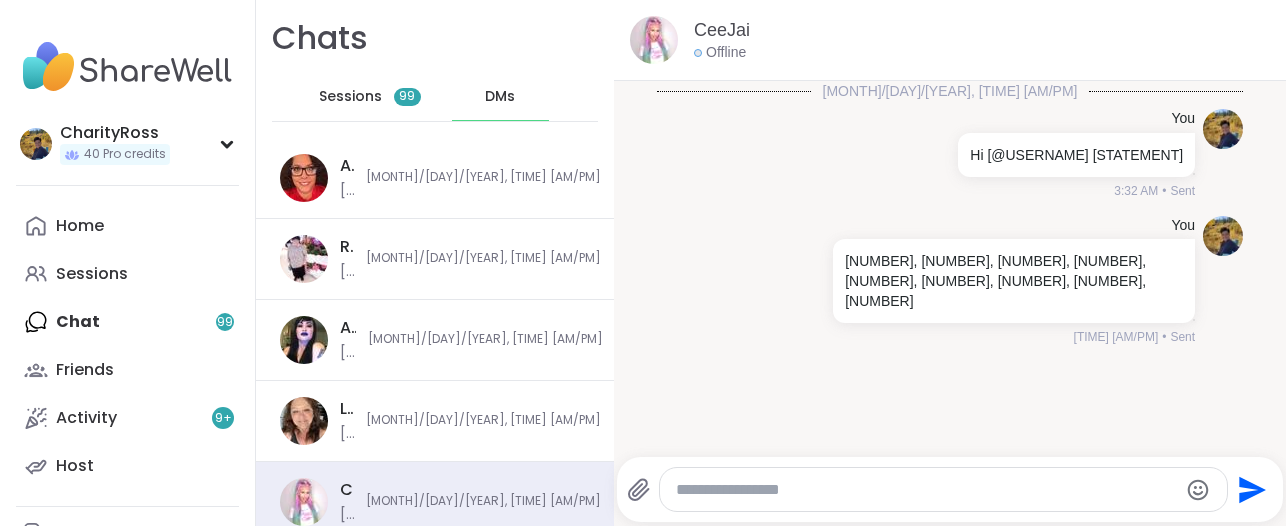 scroll, scrollTop: 0, scrollLeft: 0, axis: both 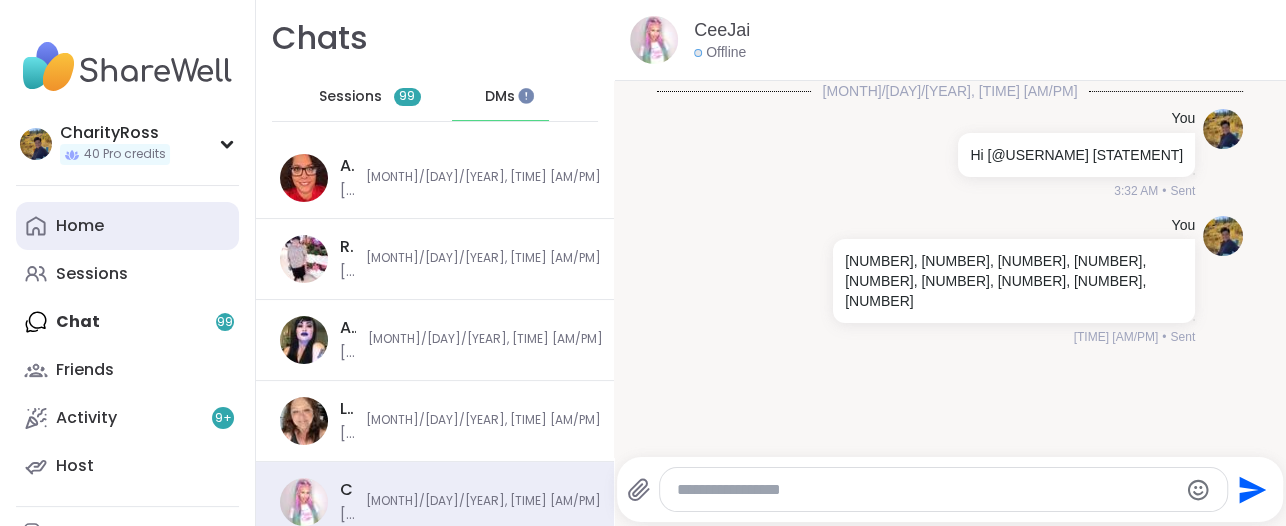 click on "Home" at bounding box center [127, 226] 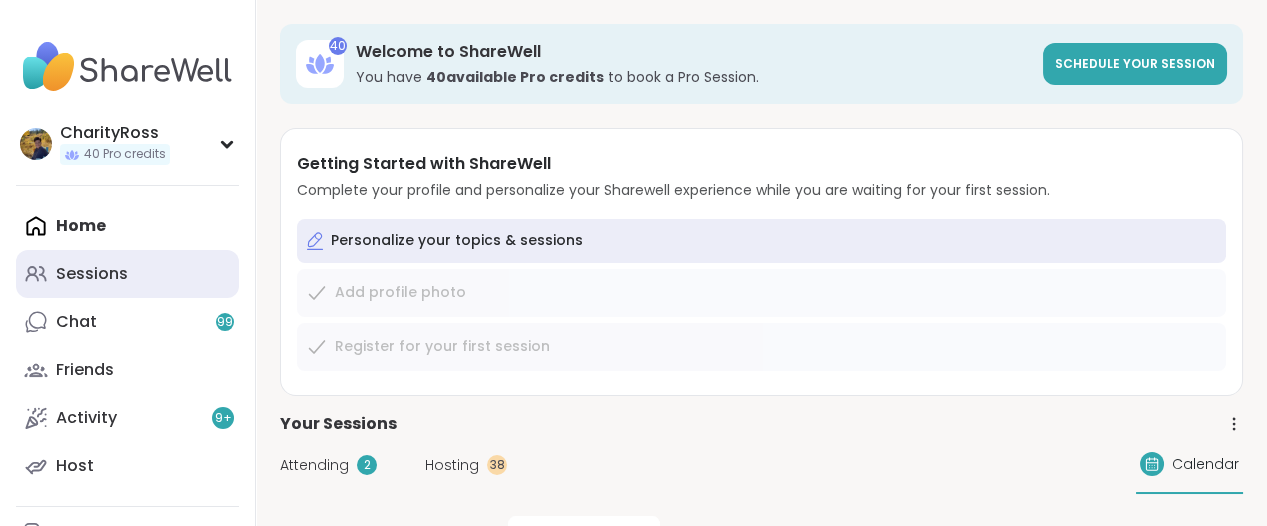 click on "Sessions" at bounding box center [127, 274] 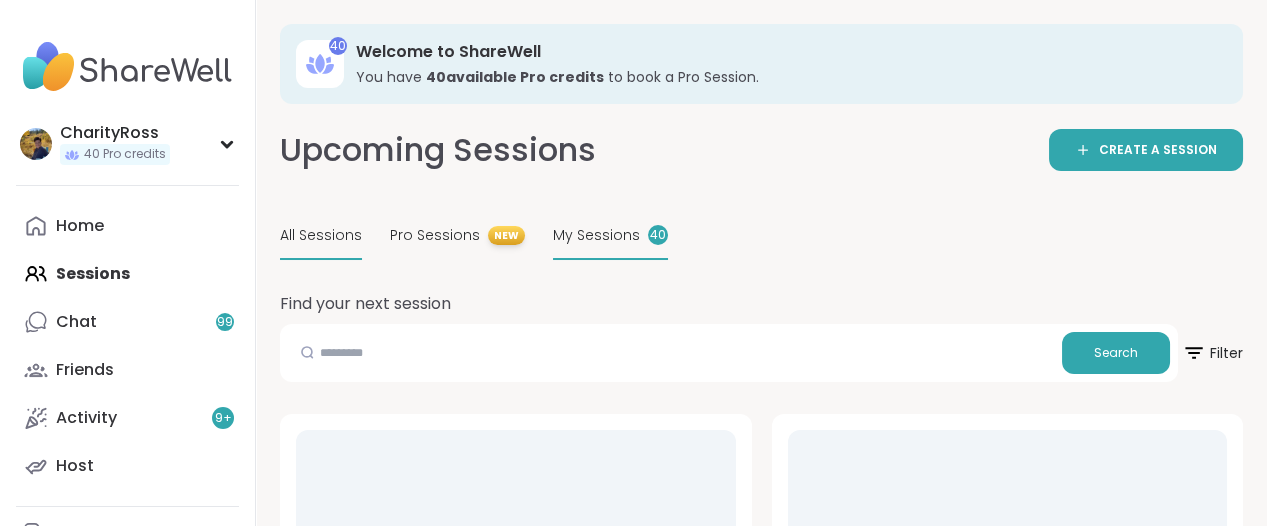 click on "My Sessions" at bounding box center (596, 235) 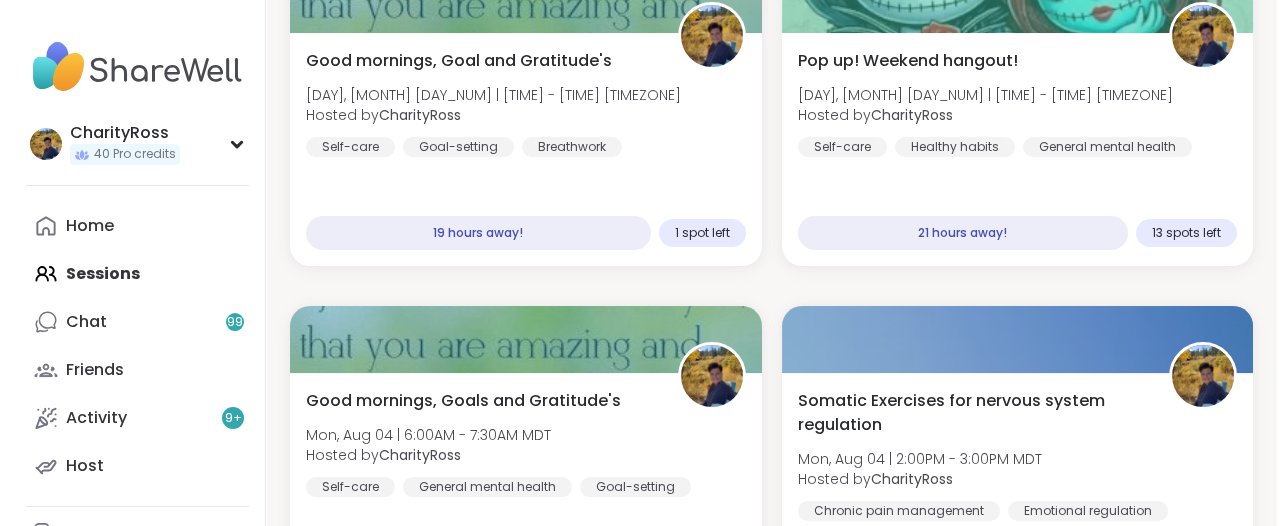 scroll, scrollTop: 250, scrollLeft: 0, axis: vertical 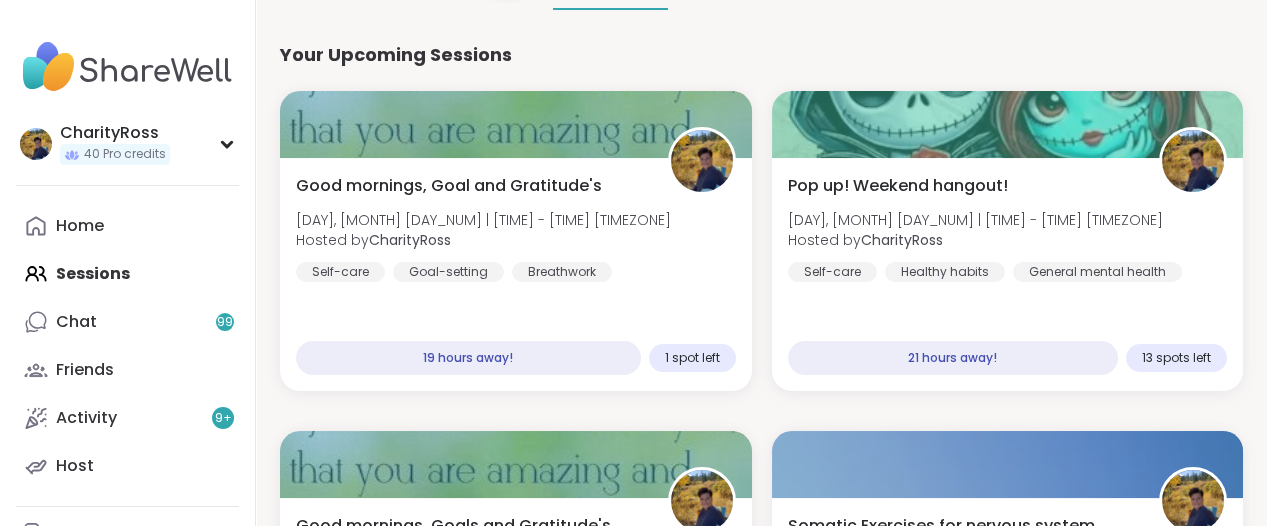 click on "[STATEMENT], [DAY], [MONTH] [DAY_NUM] | [TIME] - [TIME] [TIMEZONE] Hosted by [@USERNAME] [STATEMENT]" at bounding box center (516, 228) 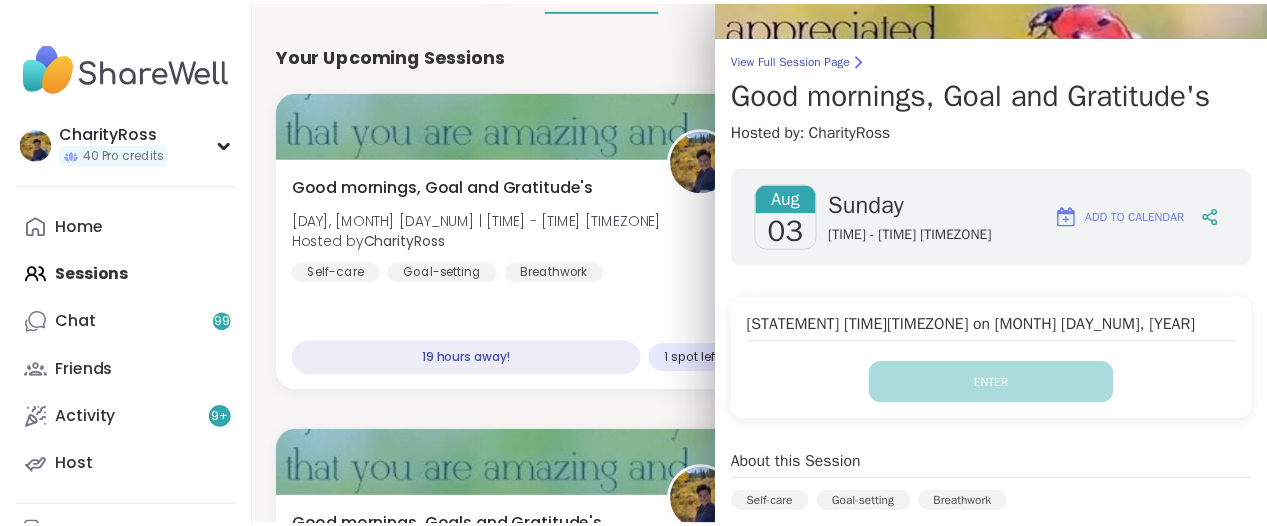 scroll, scrollTop: 0, scrollLeft: 0, axis: both 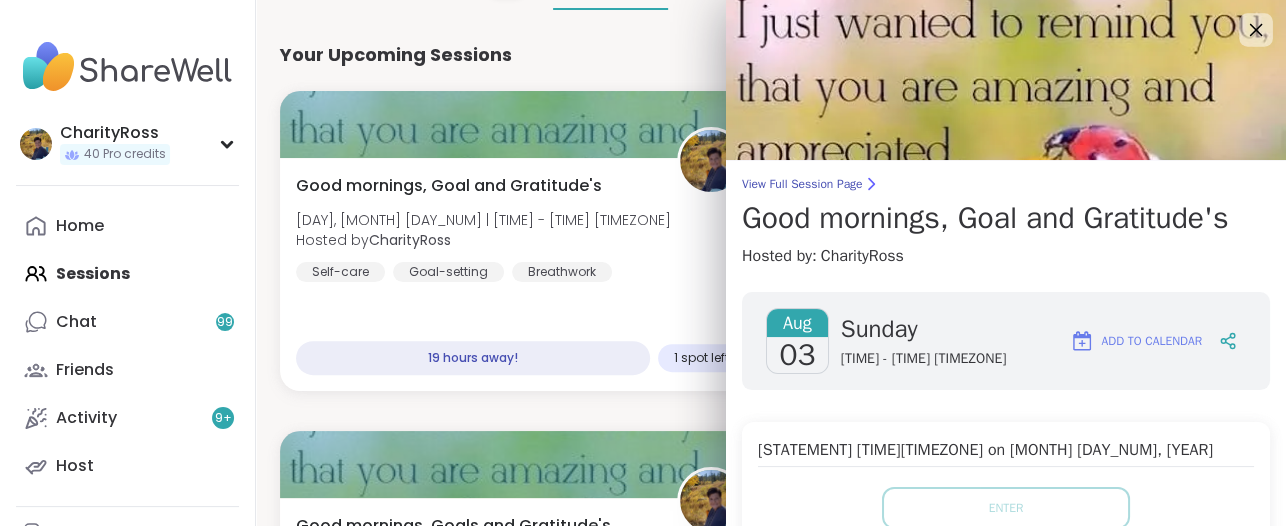 click 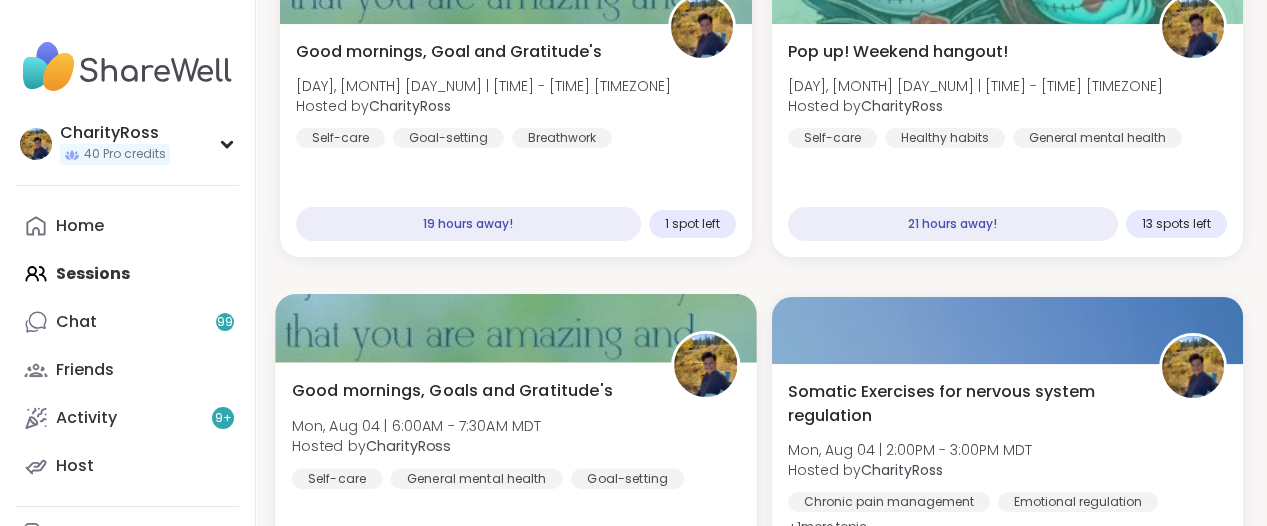 scroll, scrollTop: 0, scrollLeft: 0, axis: both 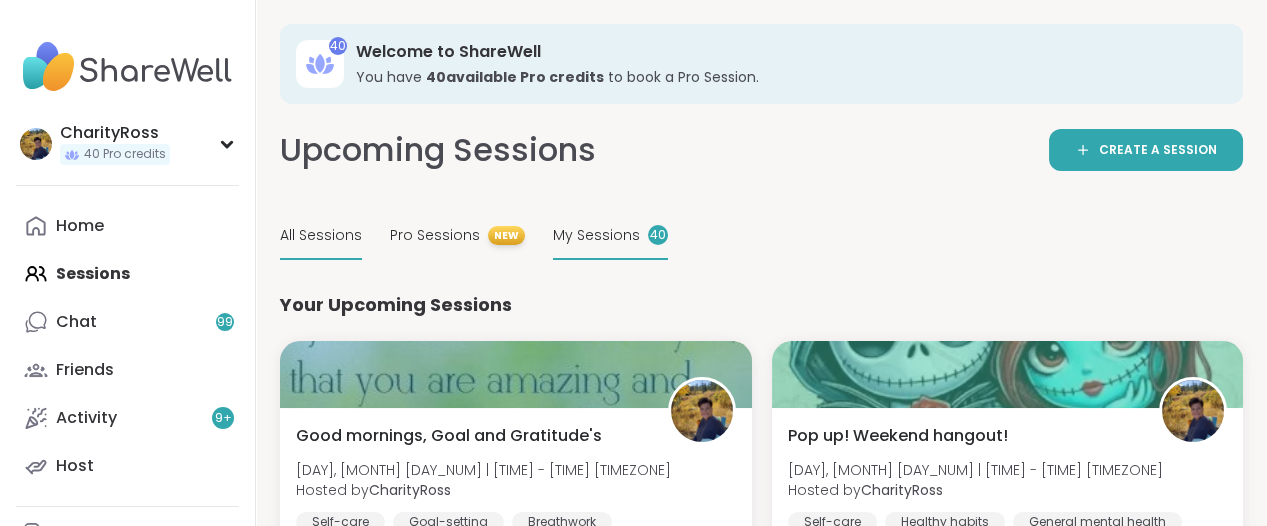 click on "All Sessions" at bounding box center [321, 235] 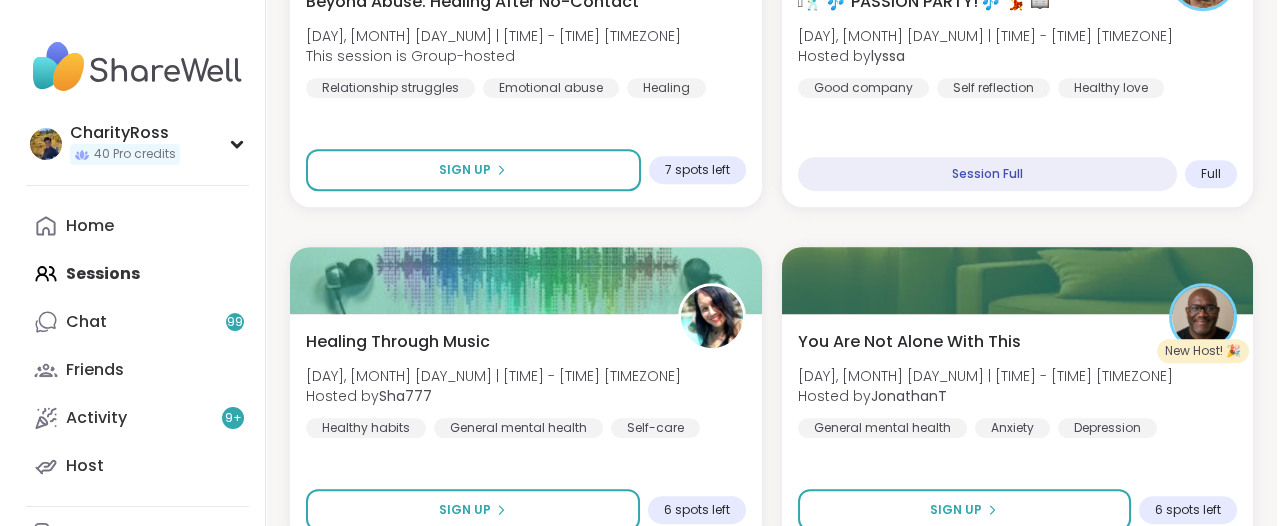 scroll, scrollTop: 2250, scrollLeft: 0, axis: vertical 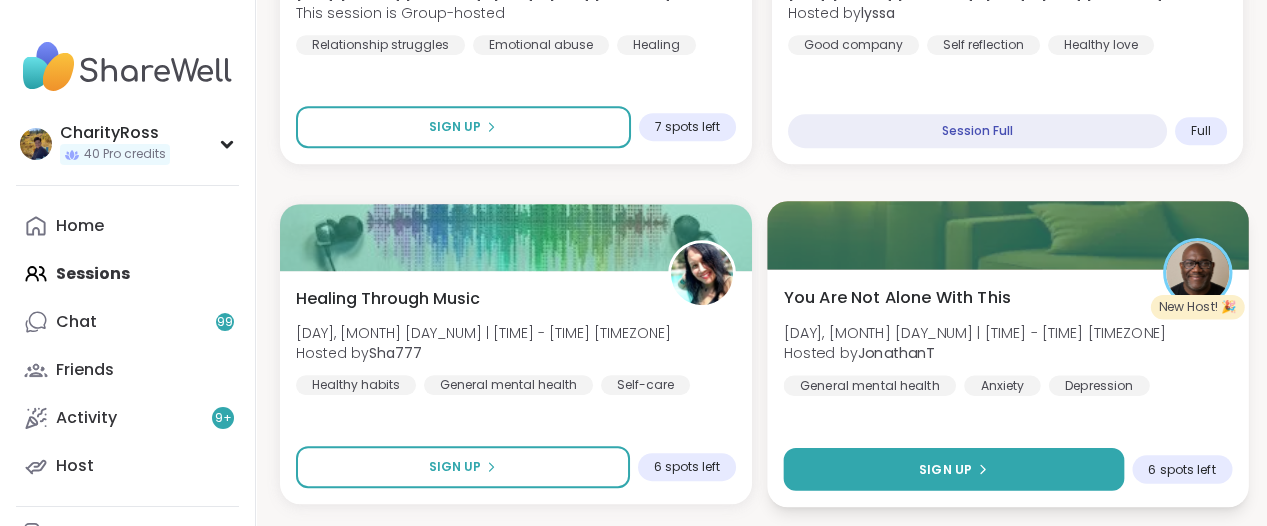 click on "Sign Up" at bounding box center [953, 469] 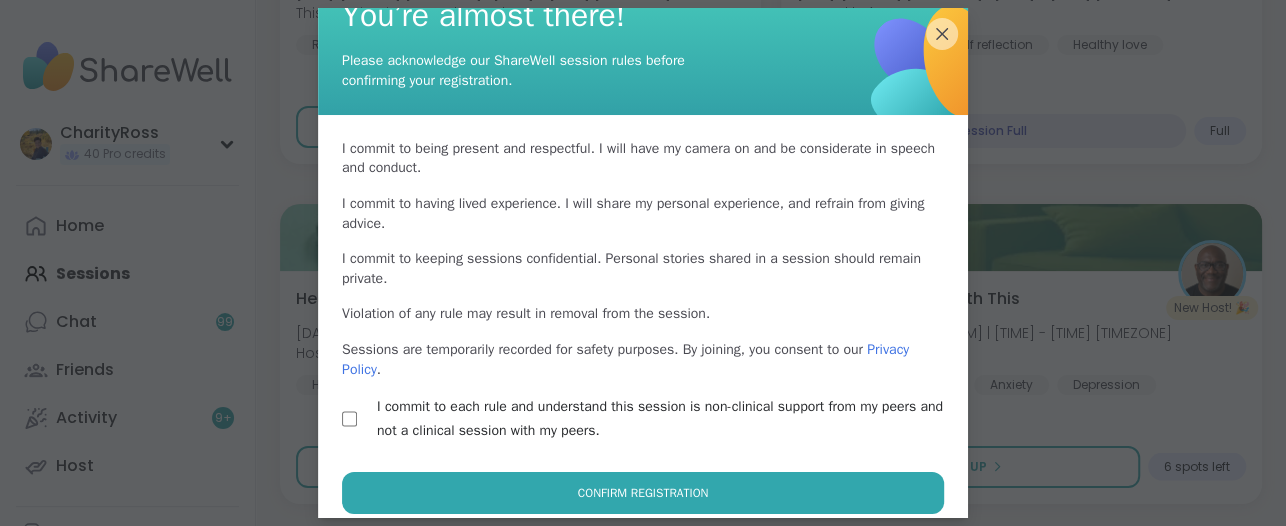 scroll, scrollTop: 58, scrollLeft: 0, axis: vertical 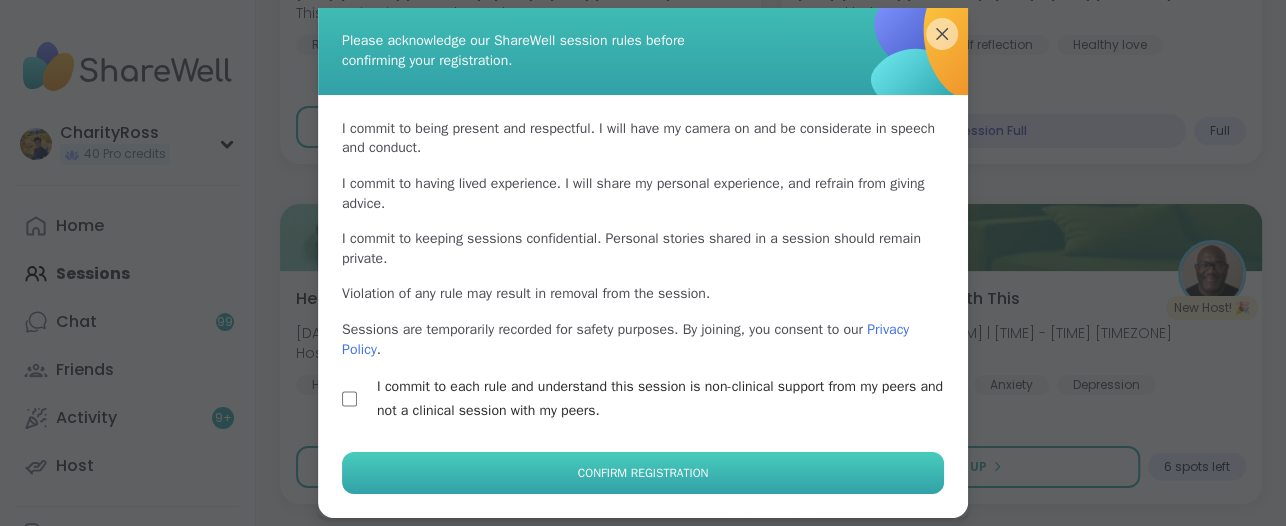 click on "Confirm Registration" at bounding box center [643, 473] 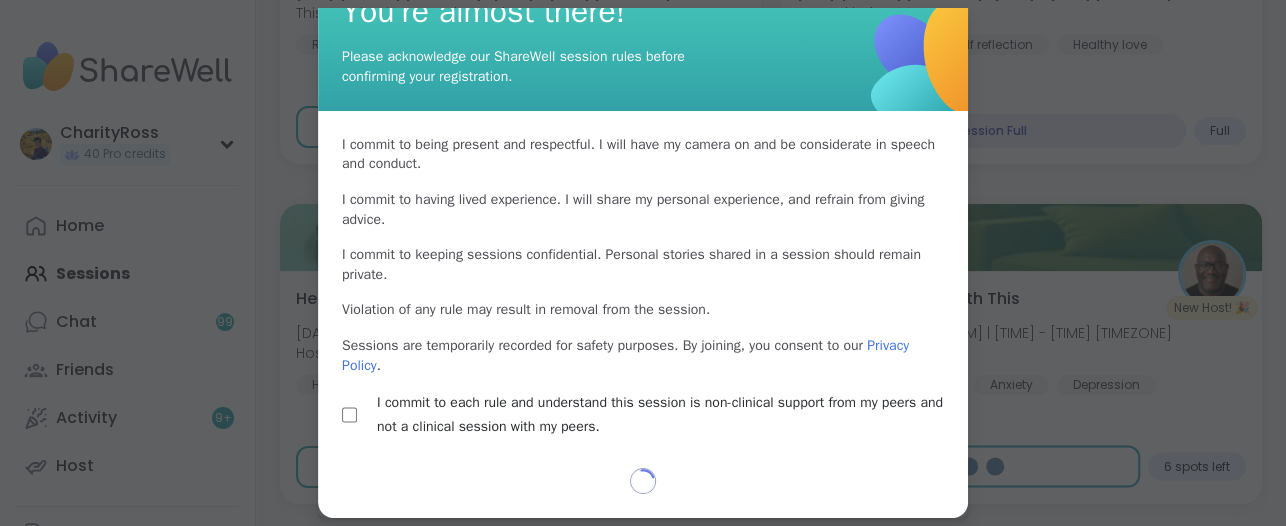 scroll, scrollTop: 41, scrollLeft: 0, axis: vertical 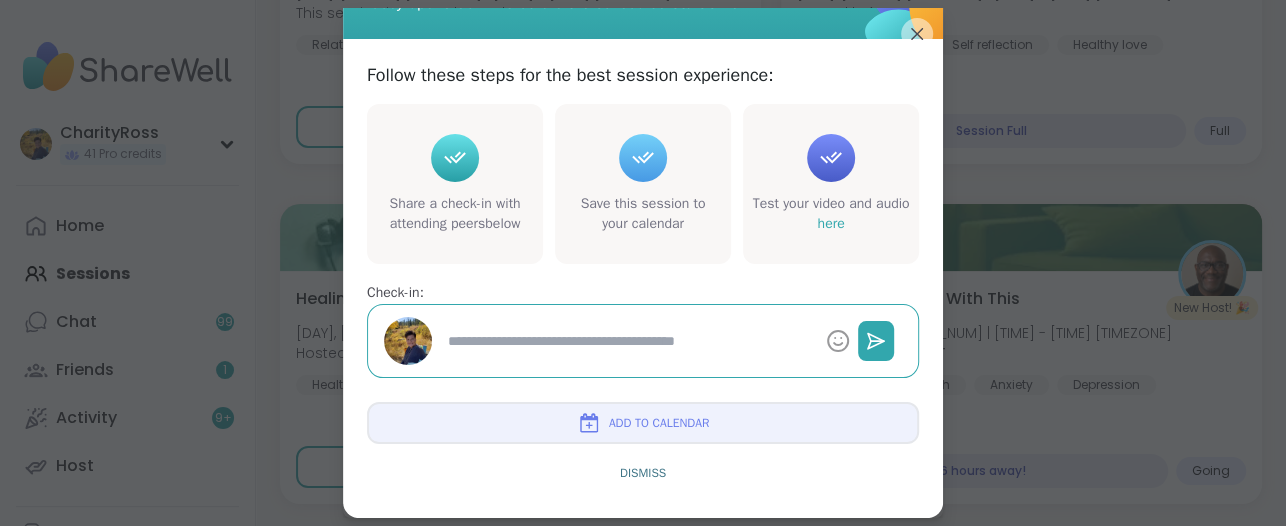 type on "*" 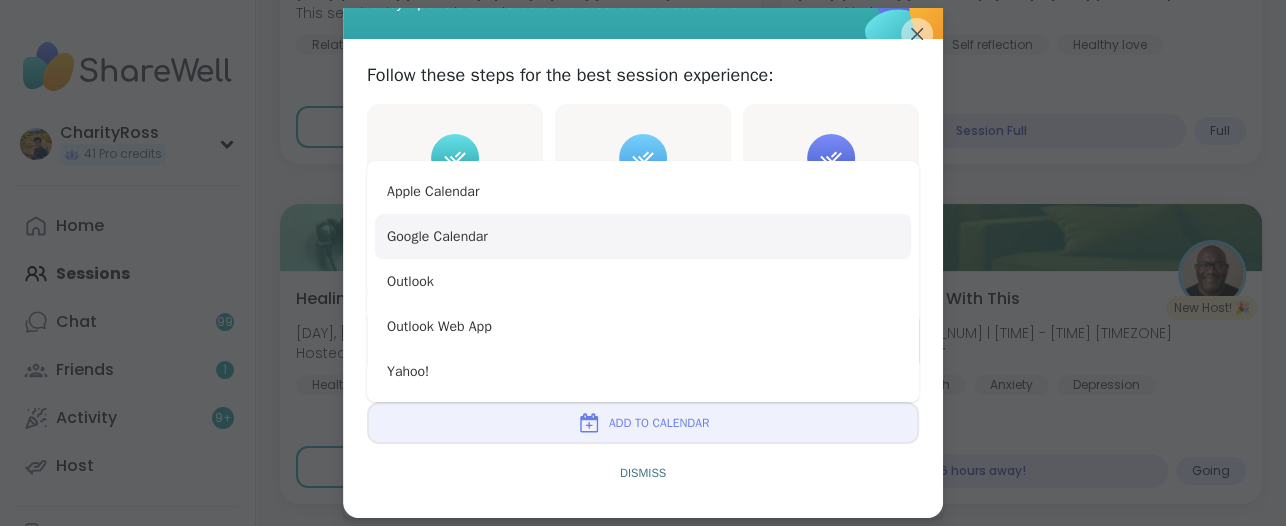 click on "Google Calendar" at bounding box center [643, 236] 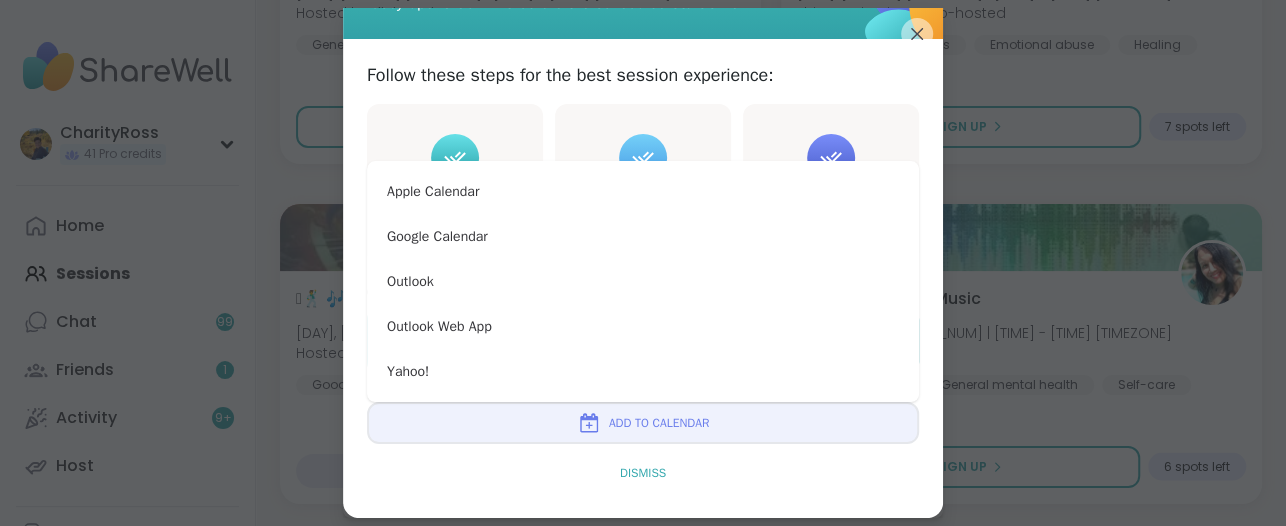 click on "Dismiss" at bounding box center [643, 473] 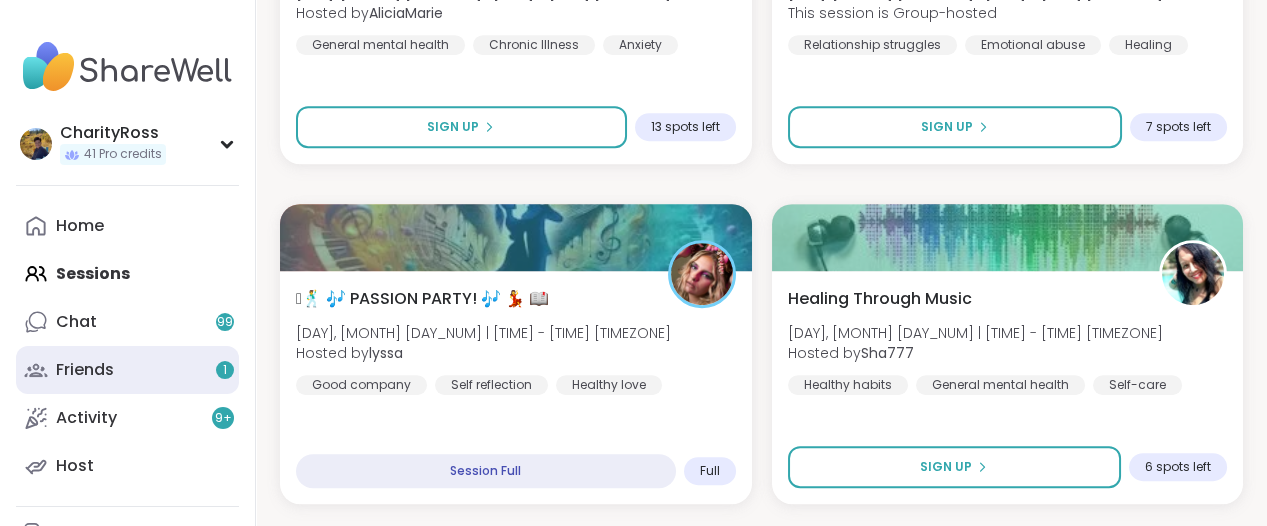 click on "1" at bounding box center [225, 370] 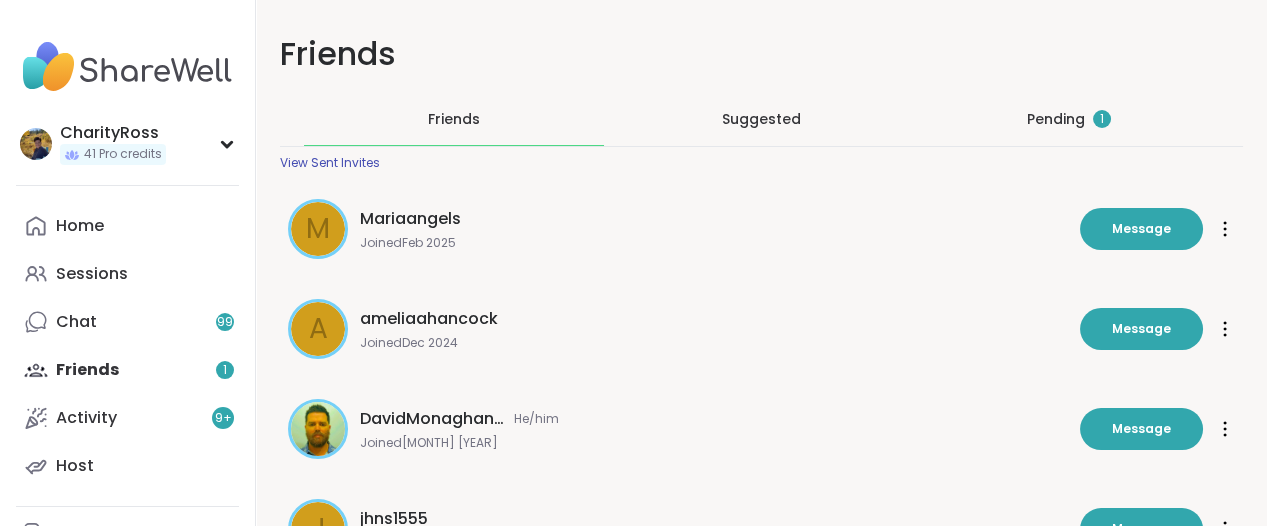 scroll, scrollTop: 0, scrollLeft: 0, axis: both 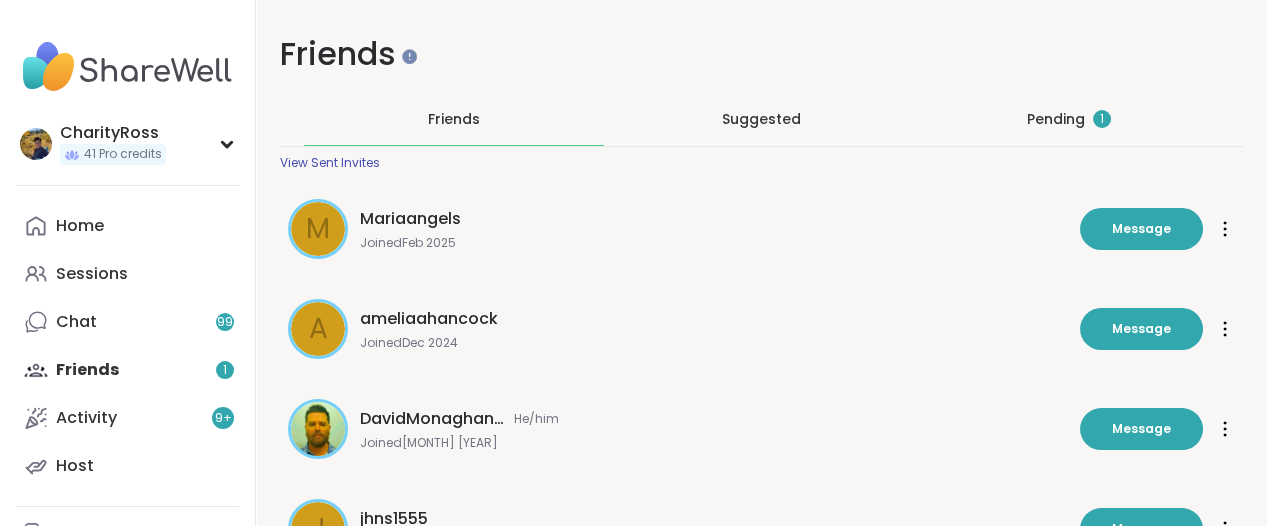click on "Pending   1" at bounding box center [1069, 119] 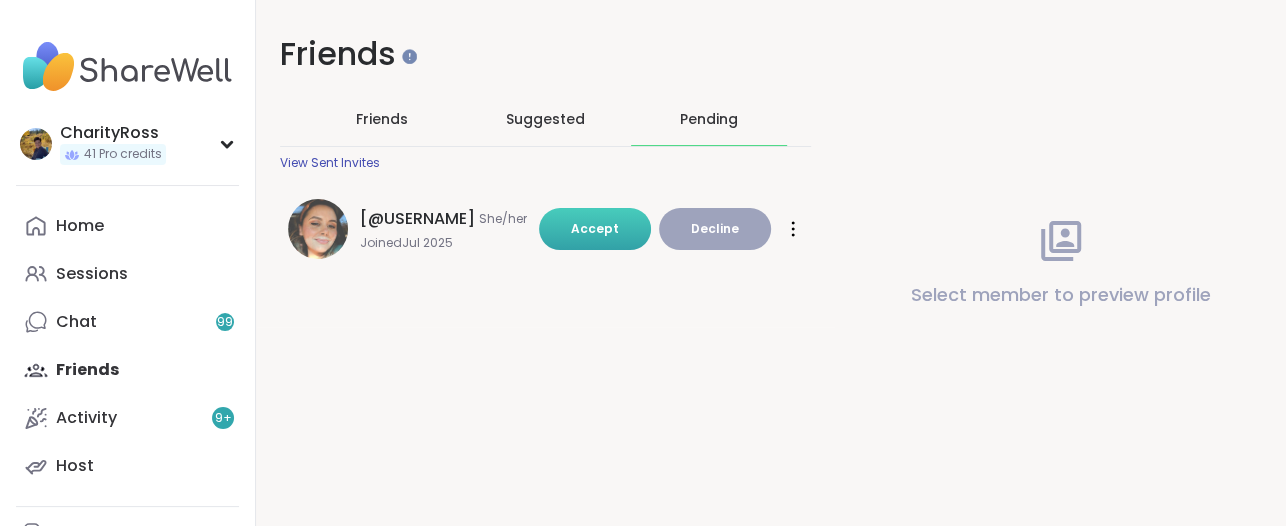 click on "Accept" at bounding box center (595, 228) 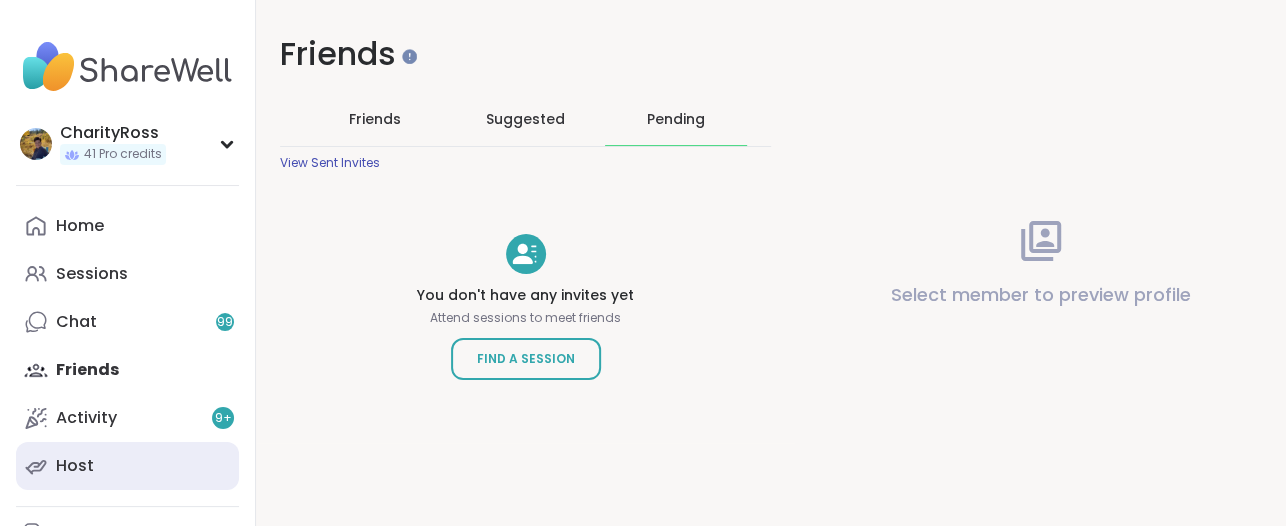 click on "Host" at bounding box center (127, 466) 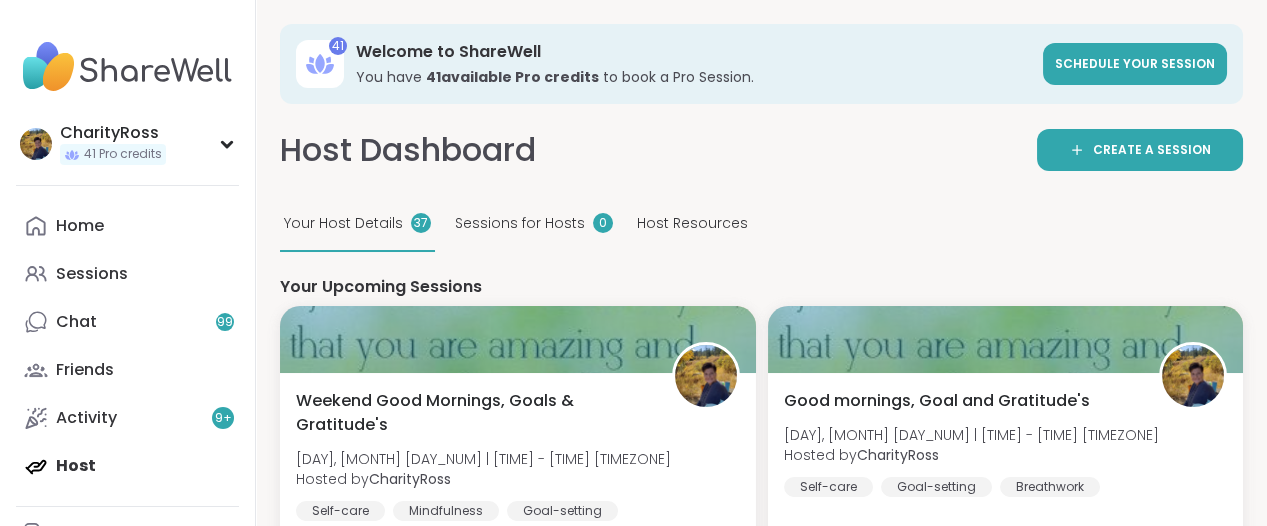 scroll, scrollTop: 0, scrollLeft: 0, axis: both 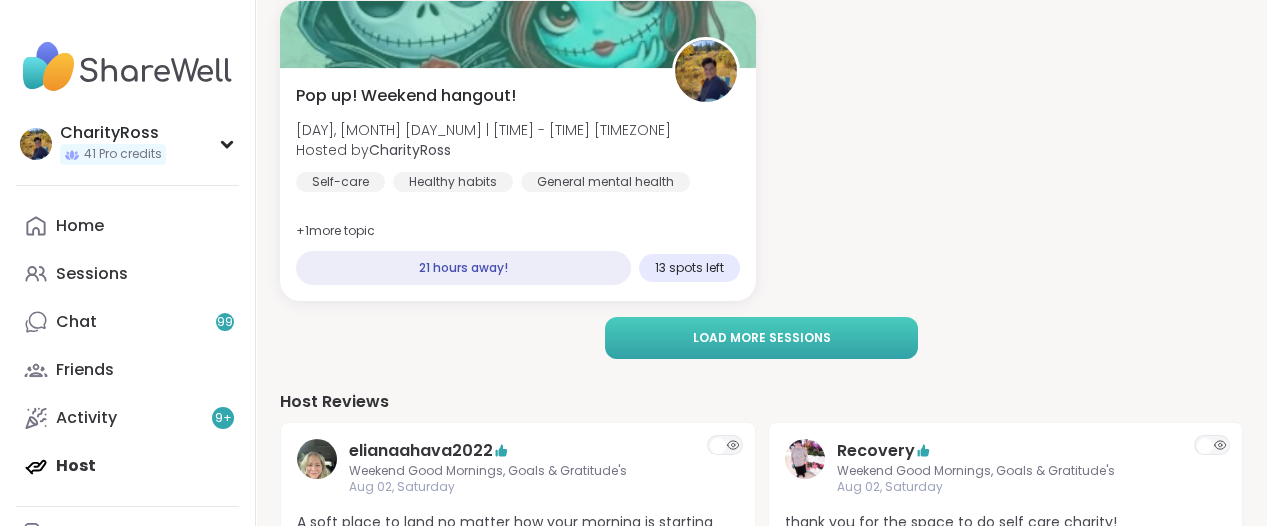 click on "Load more sessions" at bounding box center [762, 338] 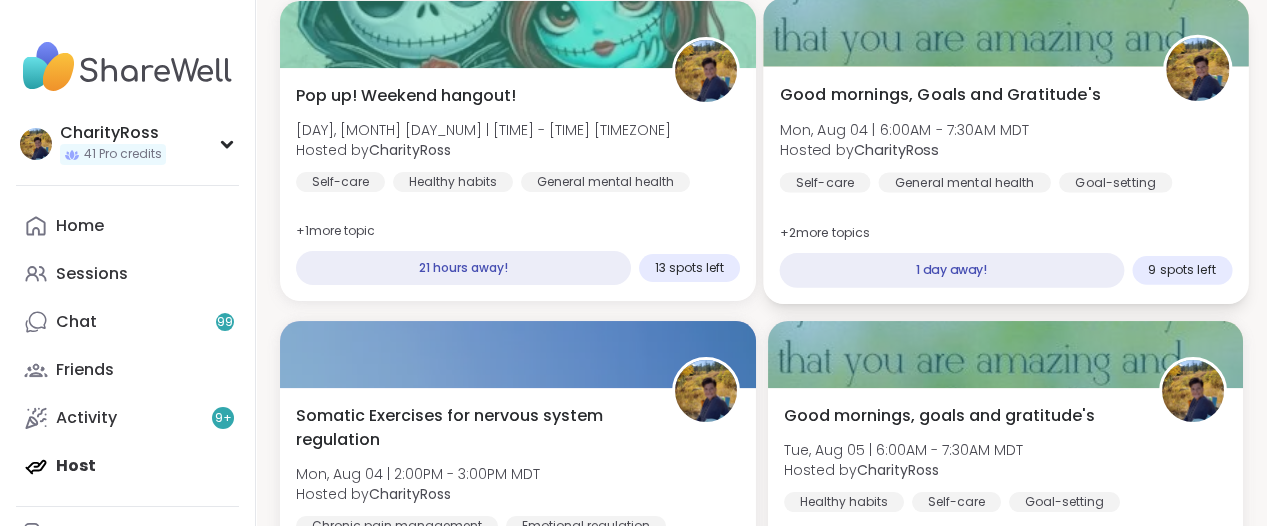 click on "Hosted by  CharityRoss" at bounding box center (904, 150) 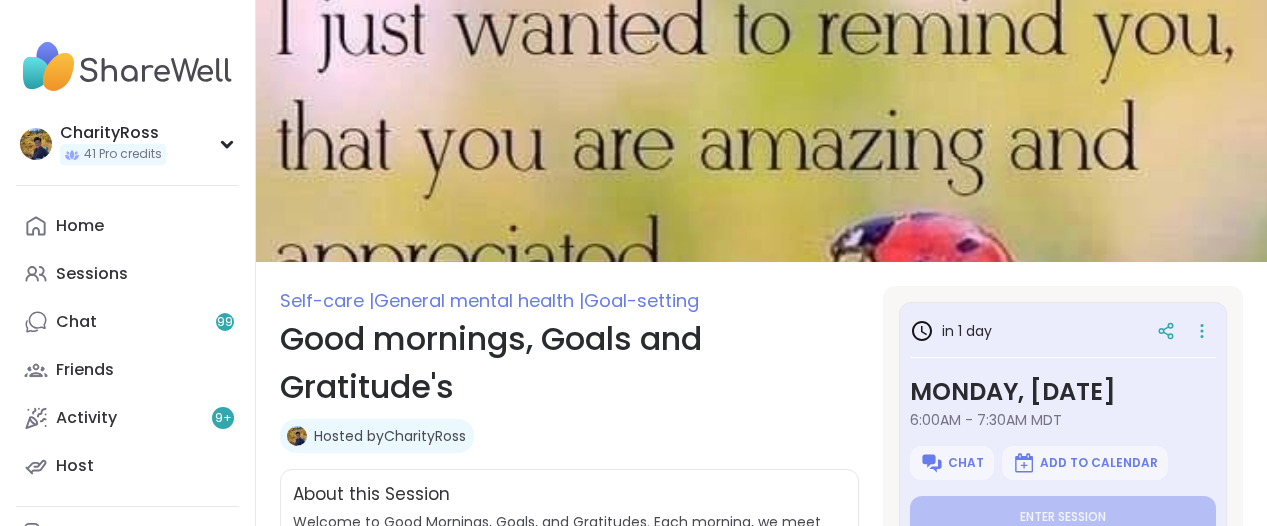click 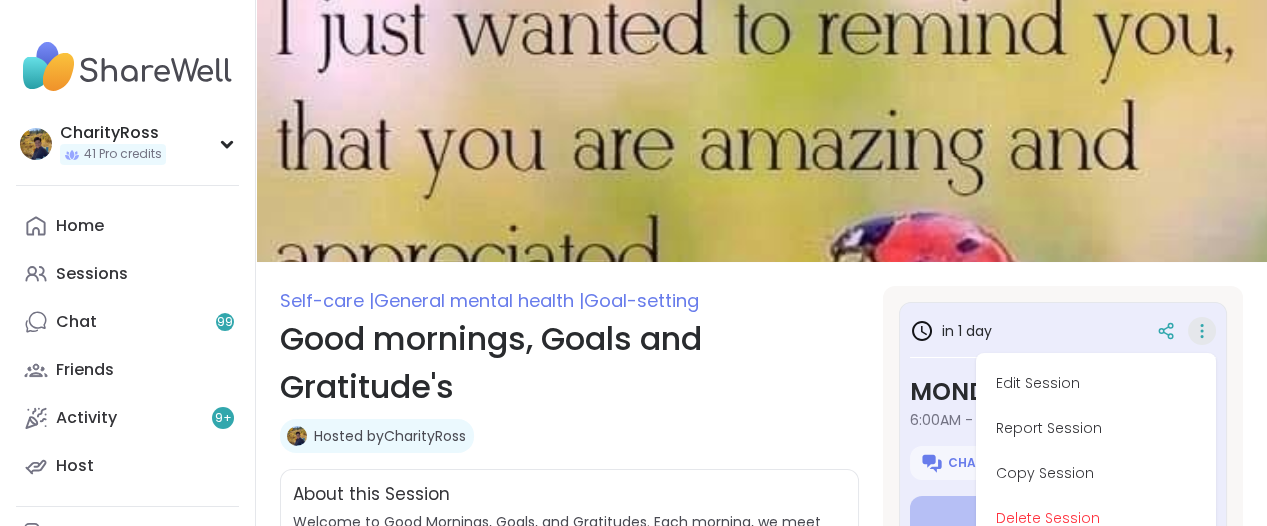 scroll, scrollTop: 0, scrollLeft: 0, axis: both 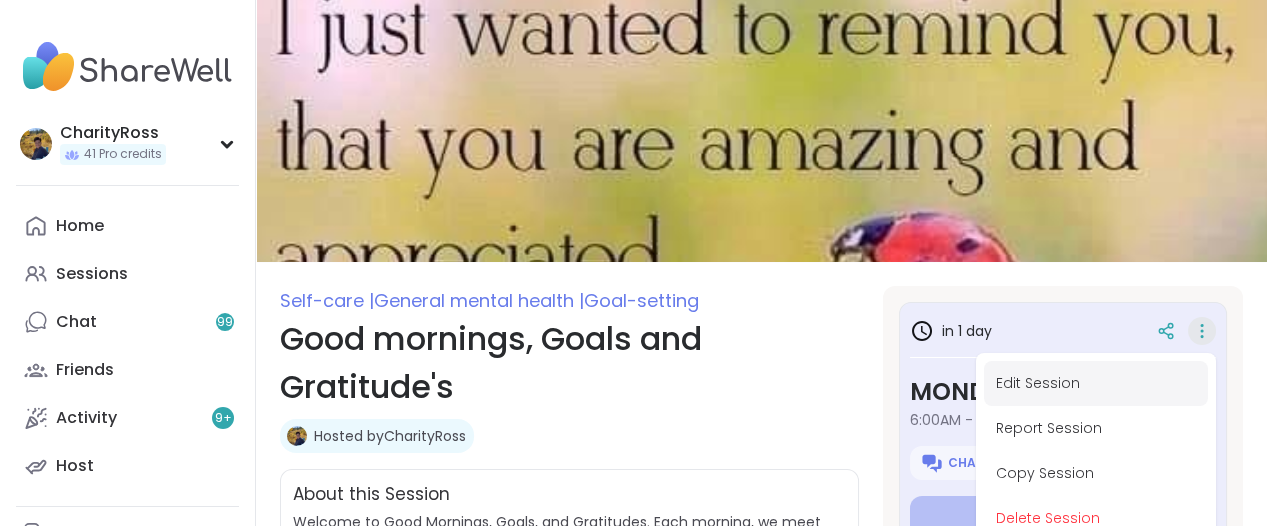 click on "Edit Session" at bounding box center [1096, 383] 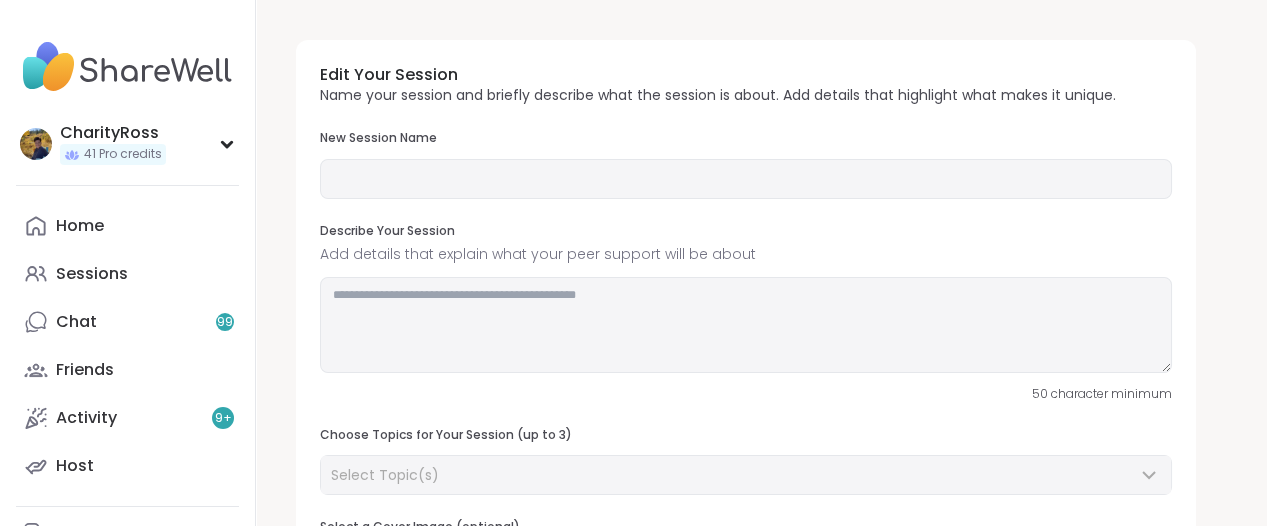 type on "**********" 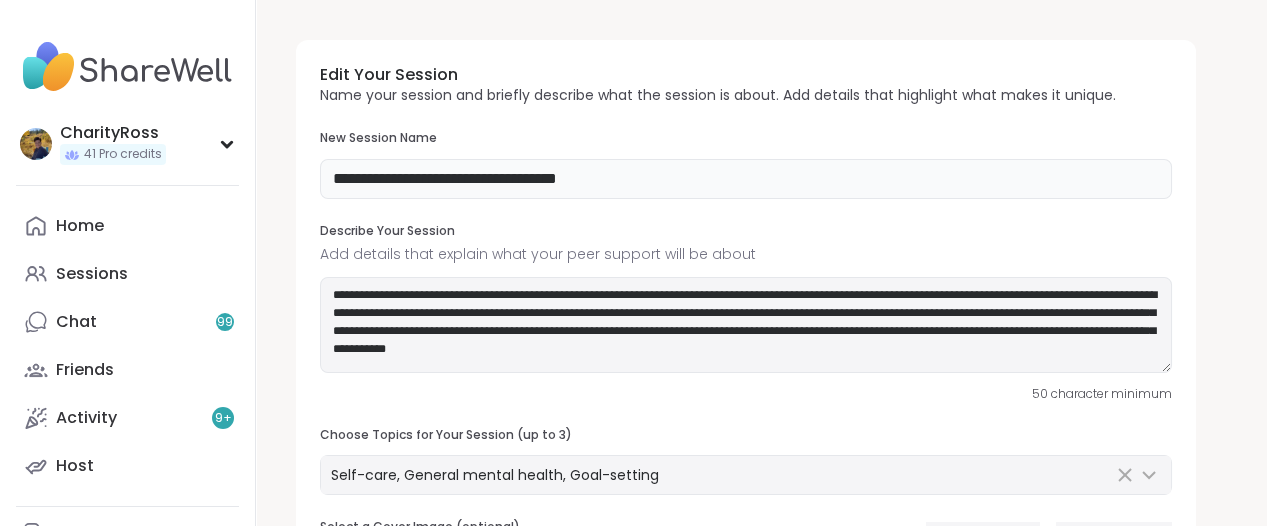 drag, startPoint x: 638, startPoint y: 176, endPoint x: 311, endPoint y: 171, distance: 327.03824 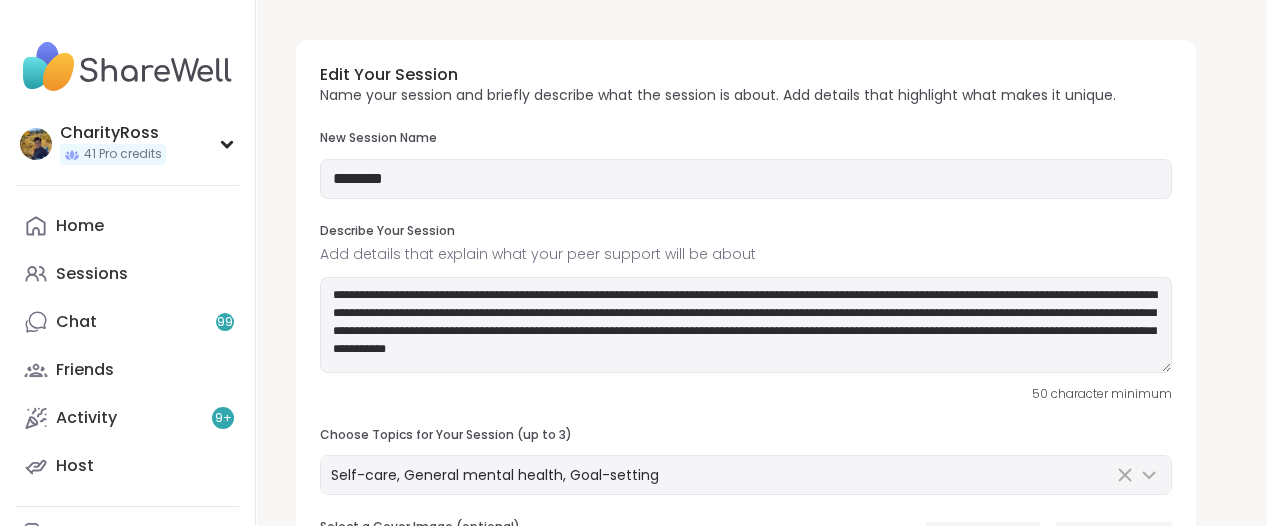 click on "**********" at bounding box center [746, 396] 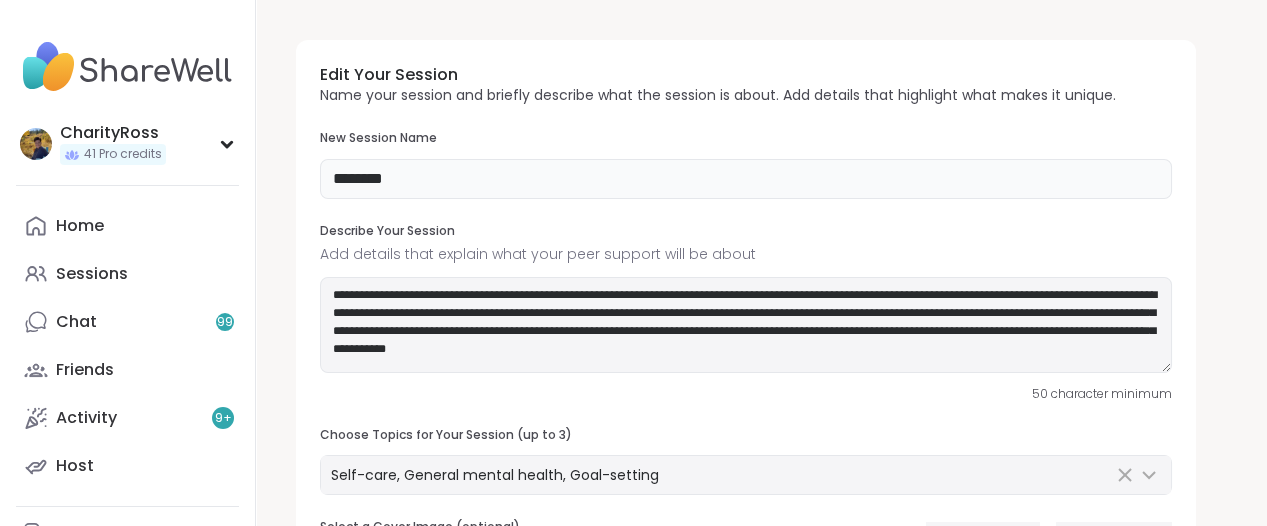 click on "******" at bounding box center [746, 179] 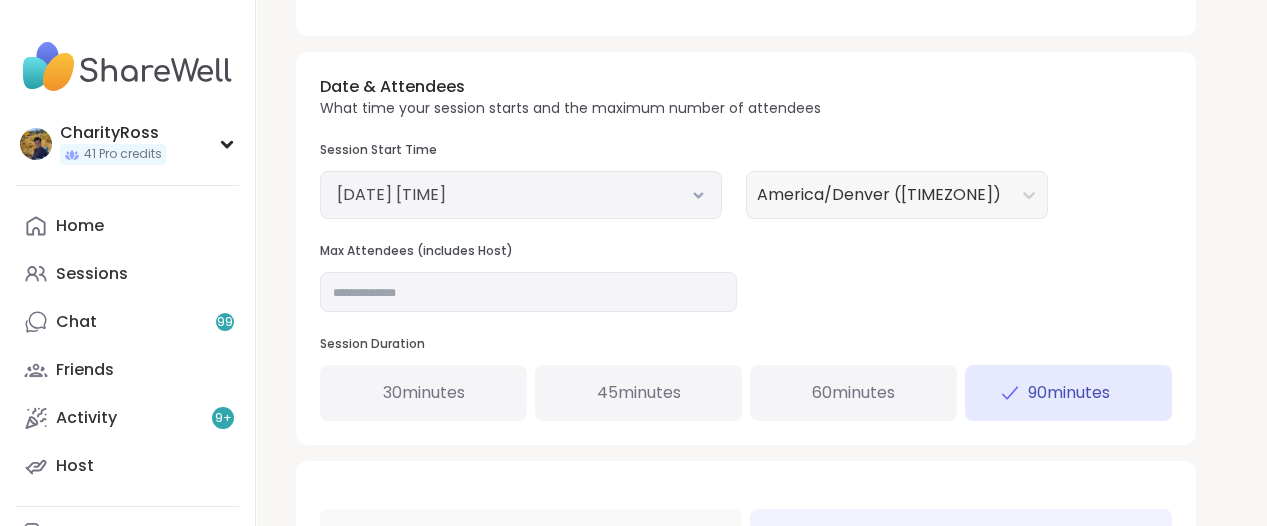 scroll, scrollTop: 750, scrollLeft: 0, axis: vertical 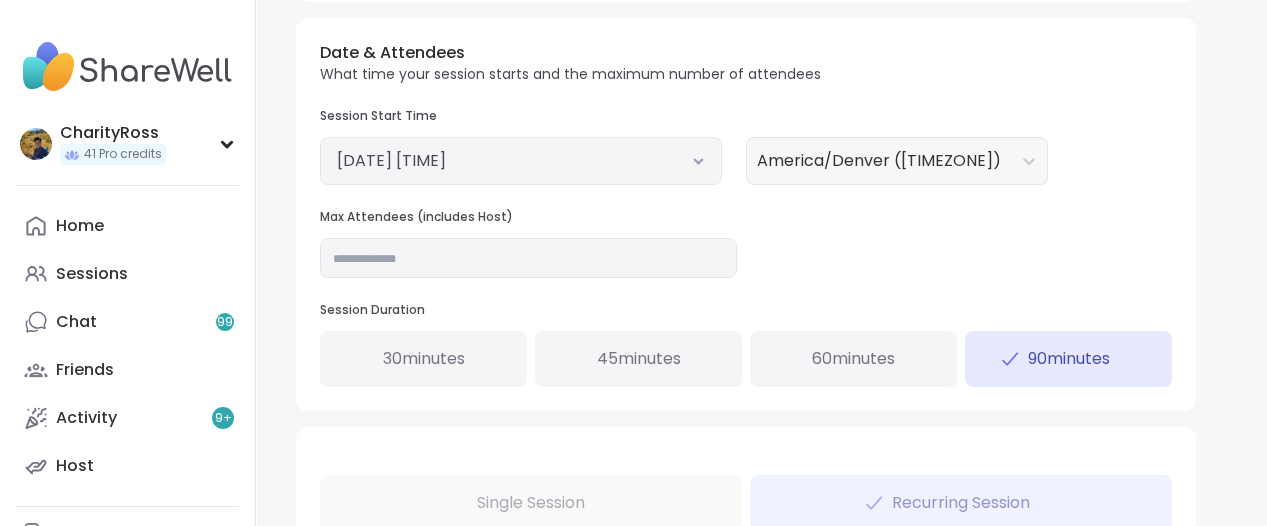 type on "**********" 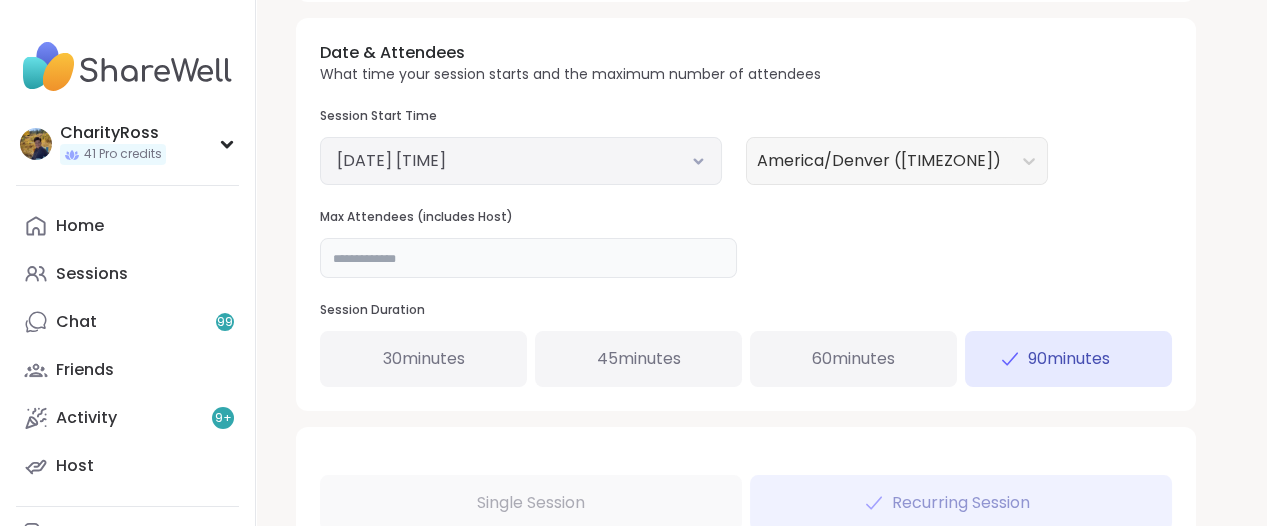 drag, startPoint x: 351, startPoint y: 260, endPoint x: 338, endPoint y: 258, distance: 13.152946 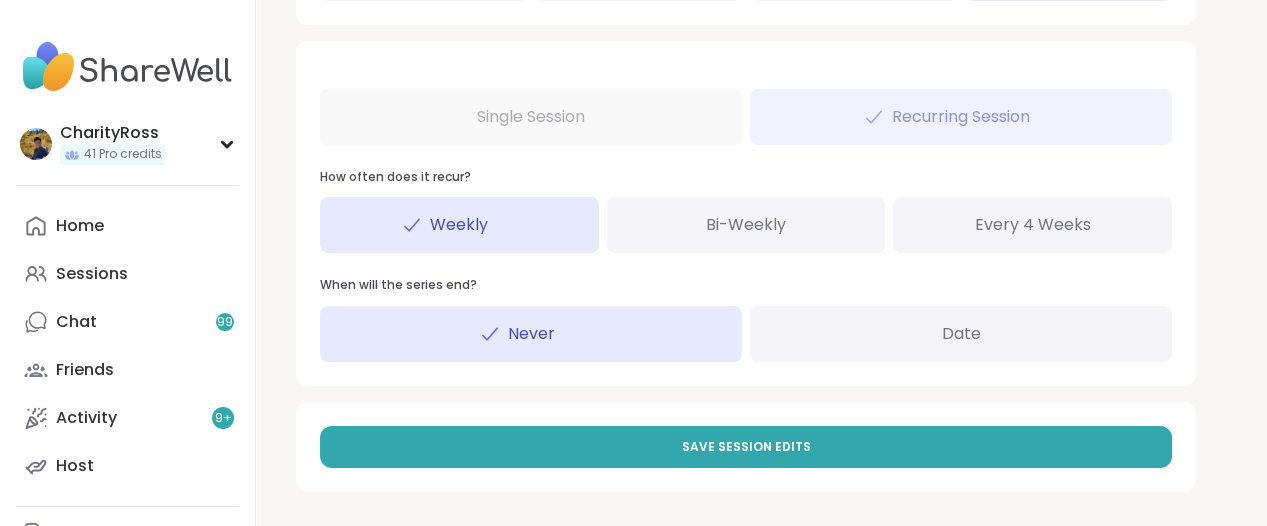 scroll, scrollTop: 1137, scrollLeft: 0, axis: vertical 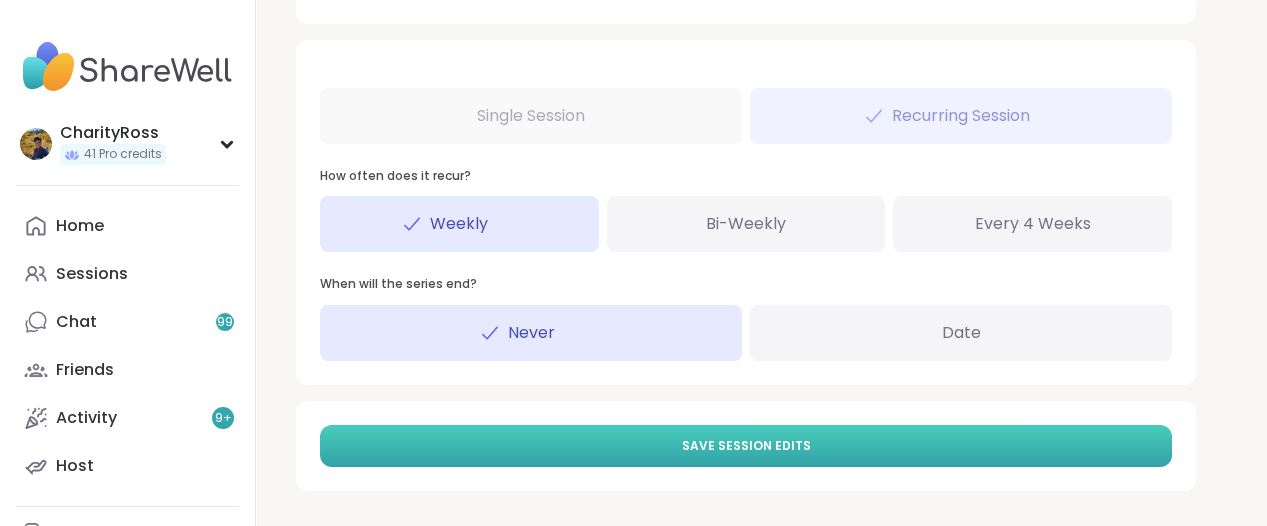 type on "**" 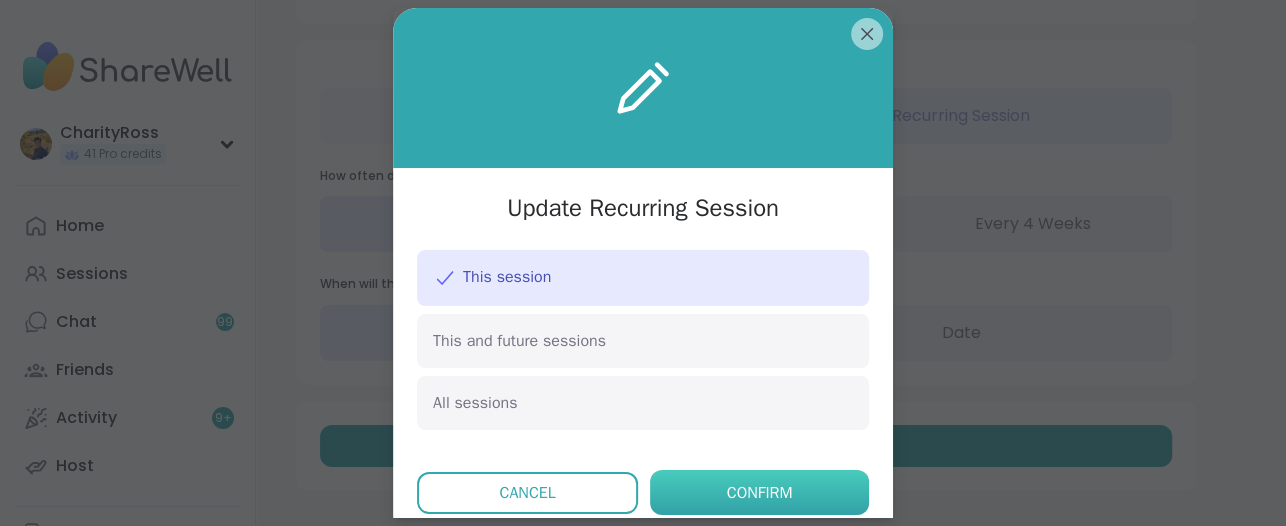 click on "Confirm" at bounding box center [759, 492] 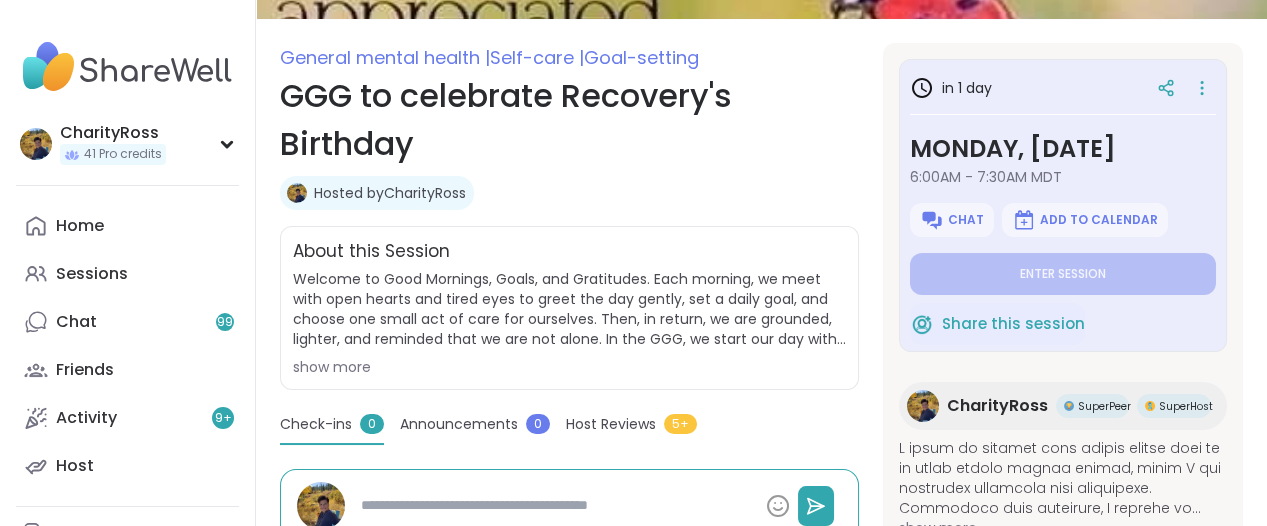 scroll, scrollTop: 250, scrollLeft: 0, axis: vertical 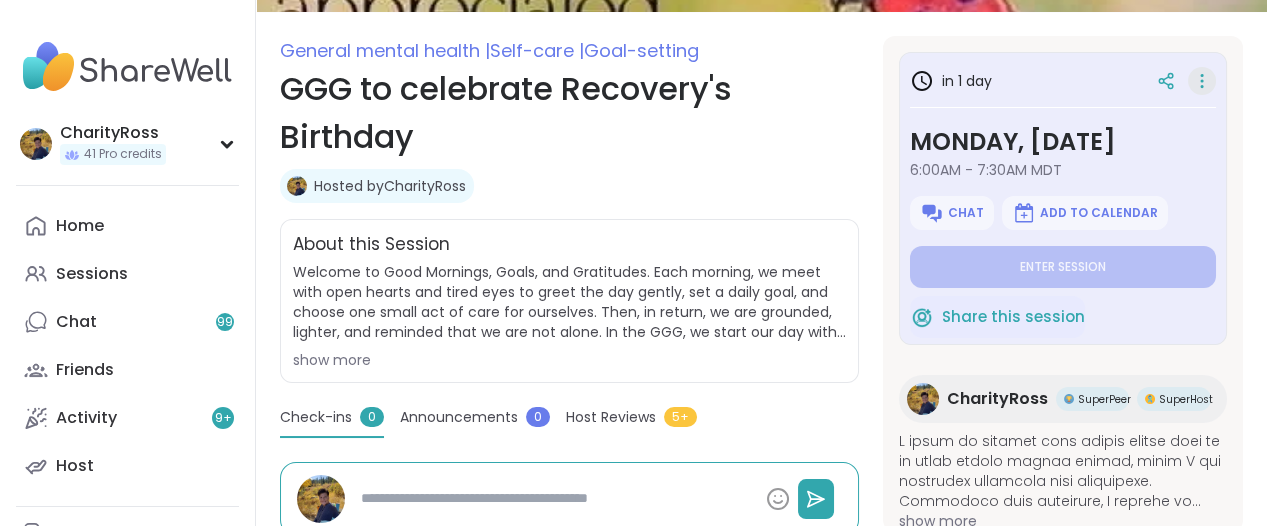 click 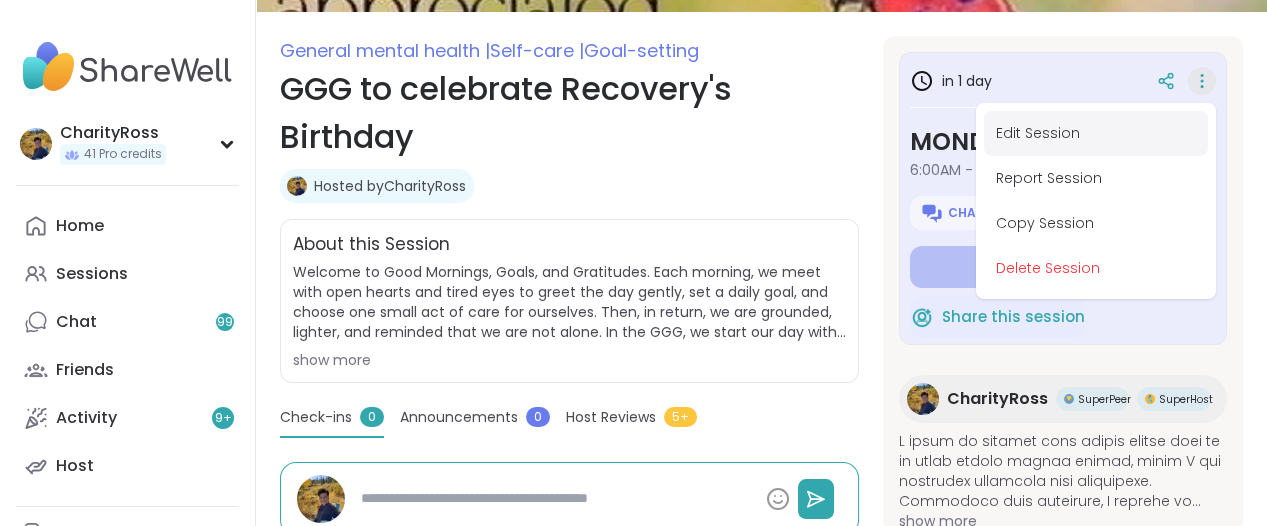 click on "Edit Session" at bounding box center (1096, 133) 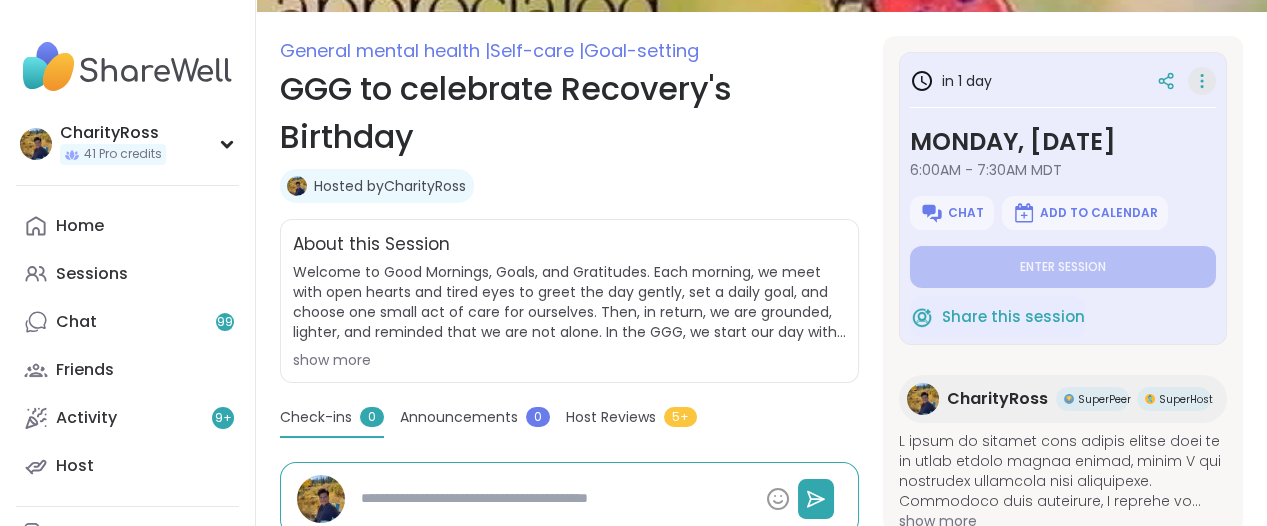 scroll, scrollTop: 0, scrollLeft: 0, axis: both 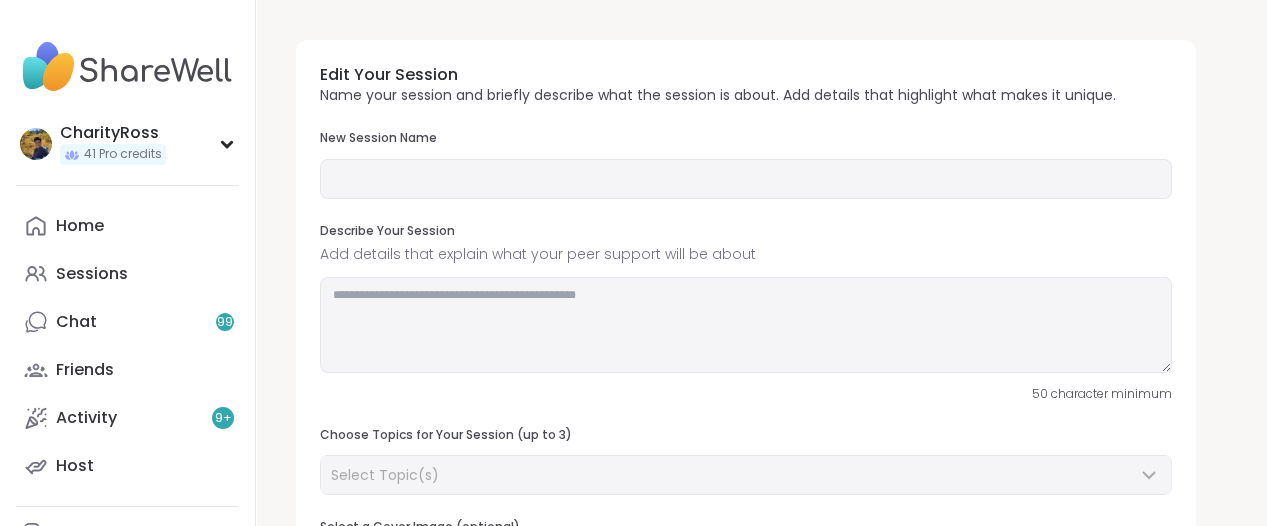 type on "**********" 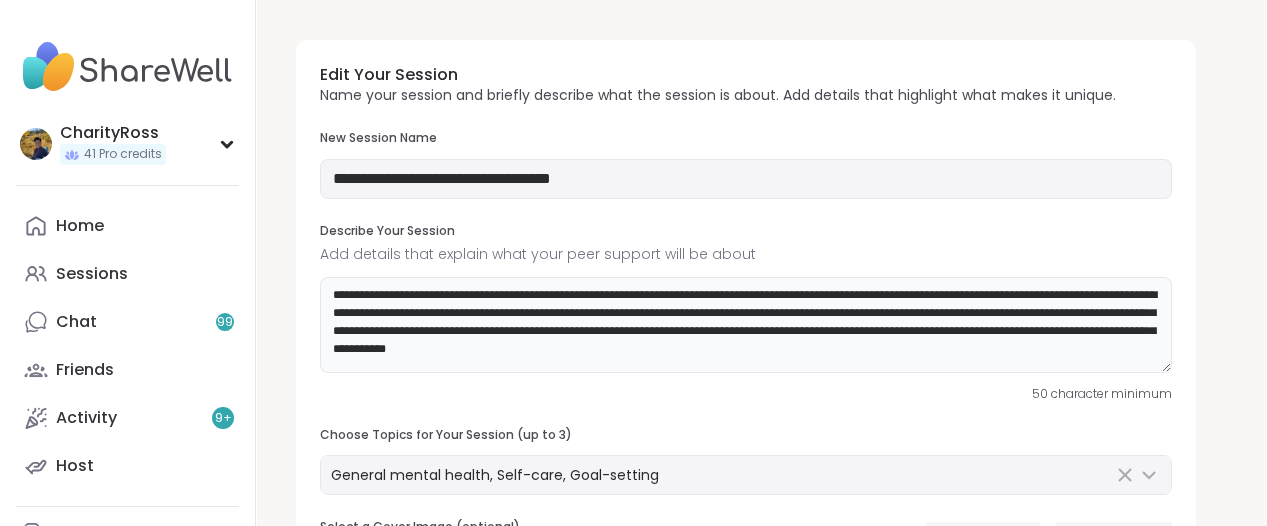 click on "**********" at bounding box center (746, 325) 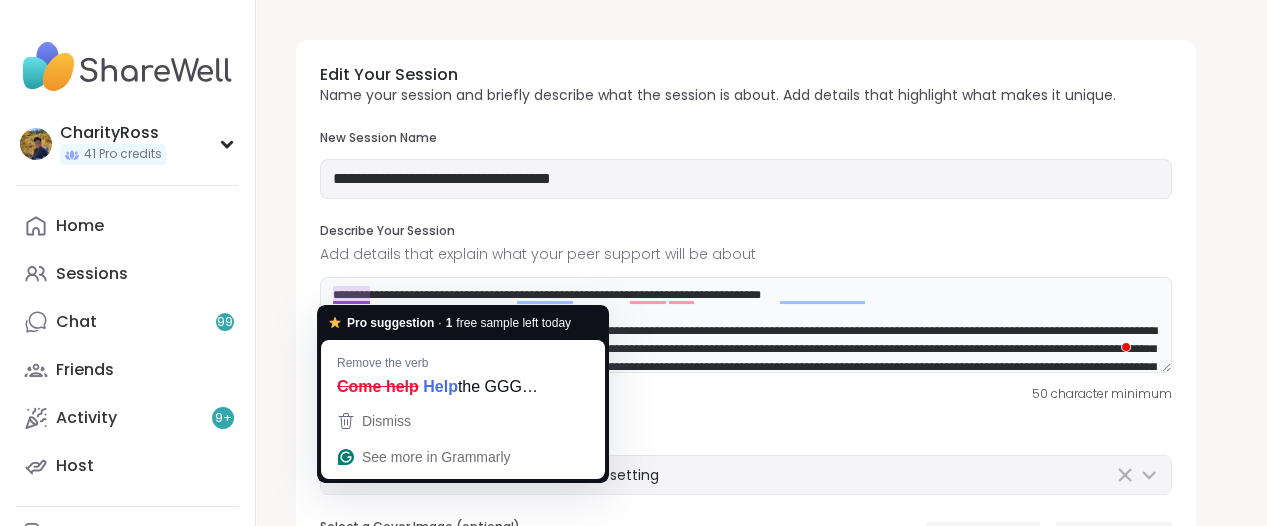 drag, startPoint x: 354, startPoint y: 297, endPoint x: 932, endPoint y: 312, distance: 578.1946 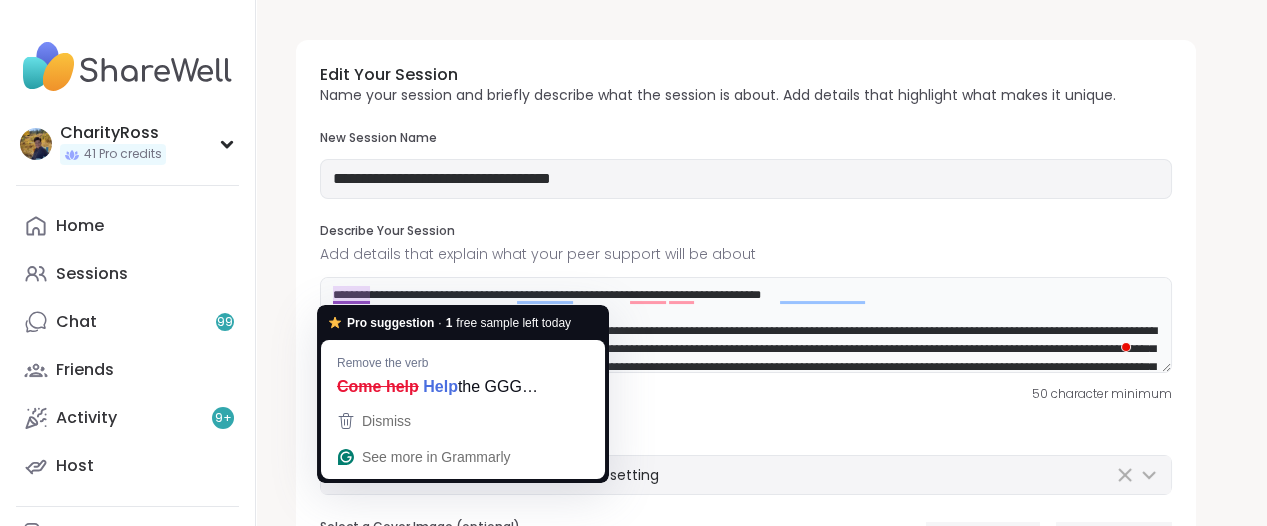 click on "**********" at bounding box center (746, 325) 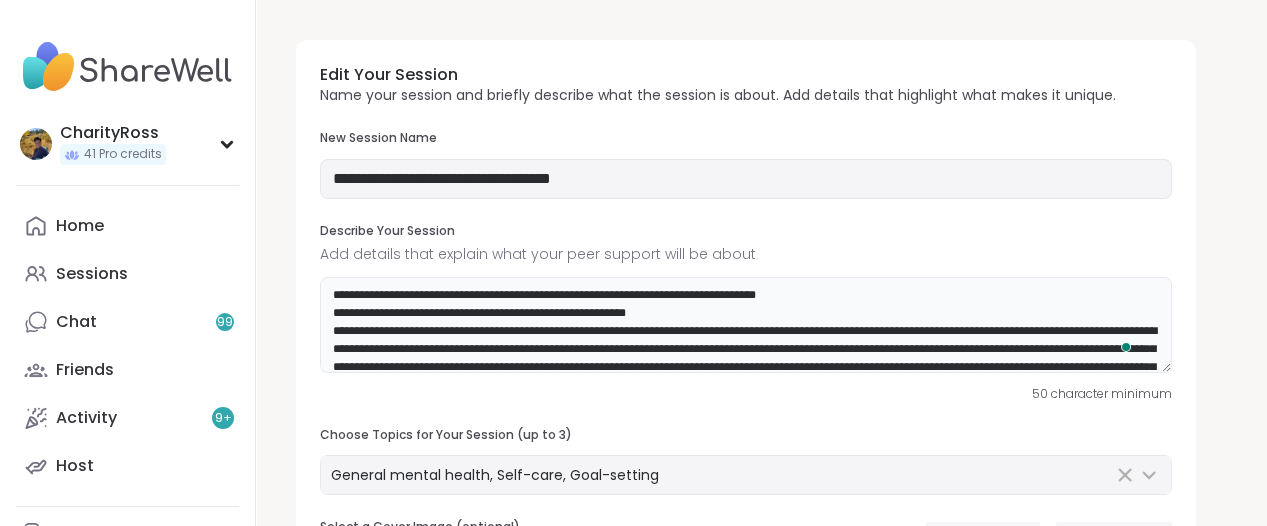 click on "**********" at bounding box center [746, 325] 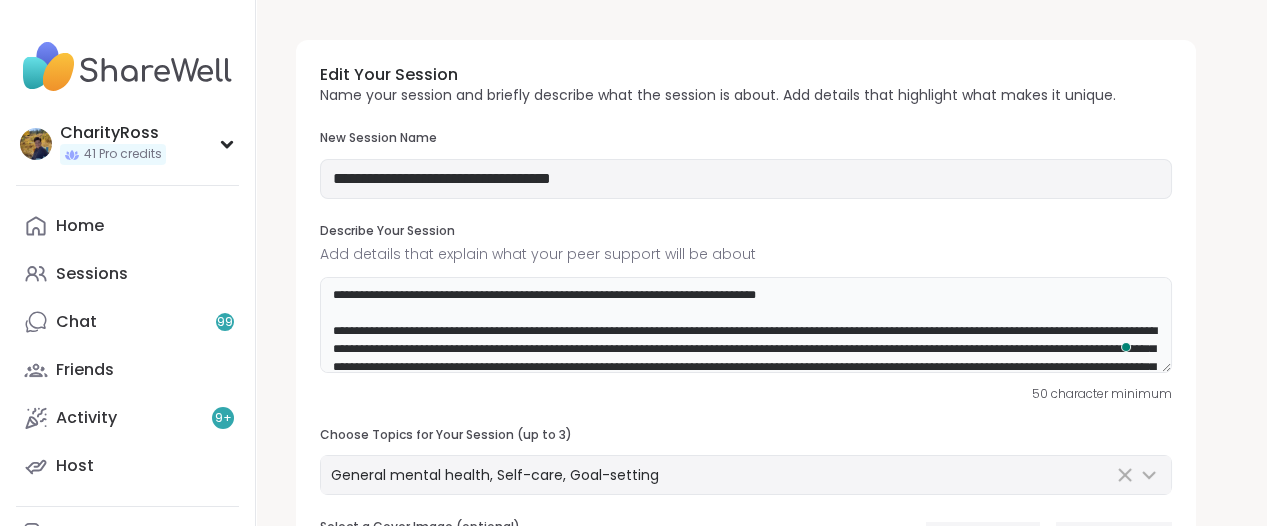 click on "**********" at bounding box center [746, 325] 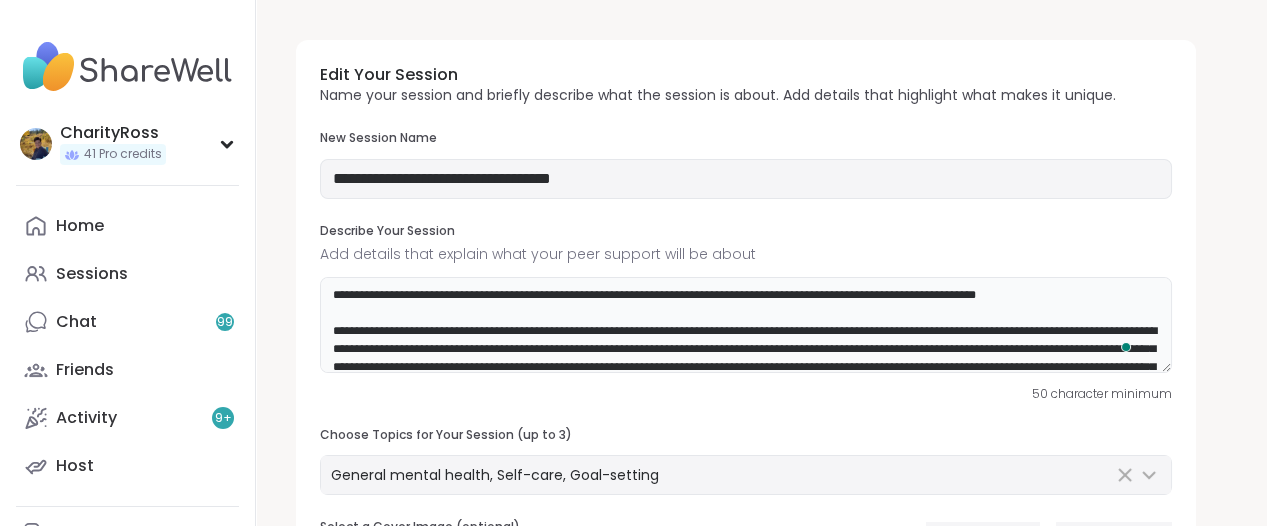 scroll, scrollTop: 24, scrollLeft: 0, axis: vertical 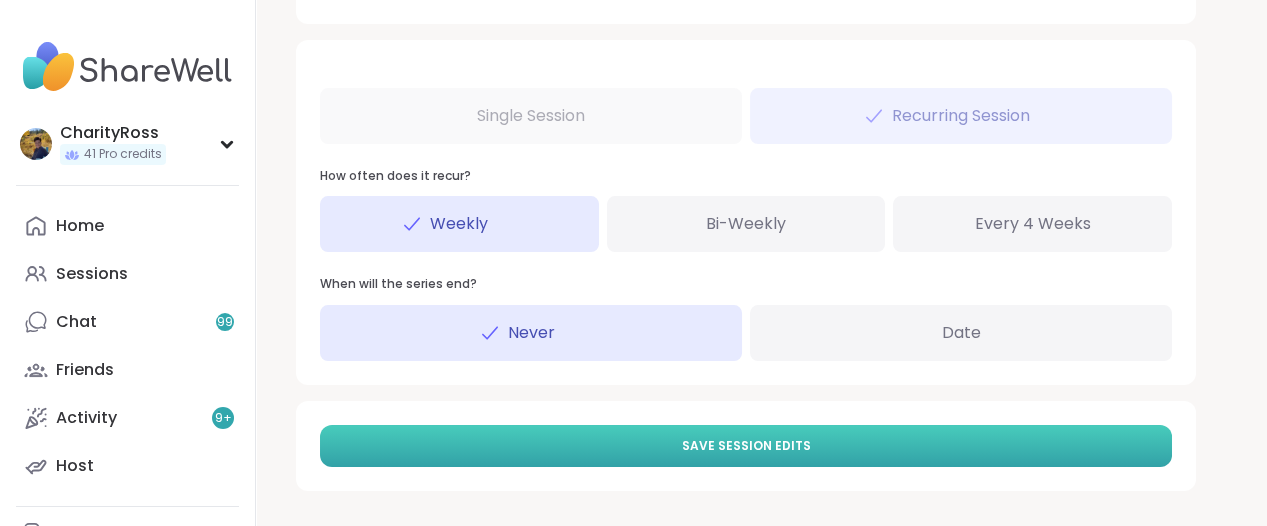 type on "**********" 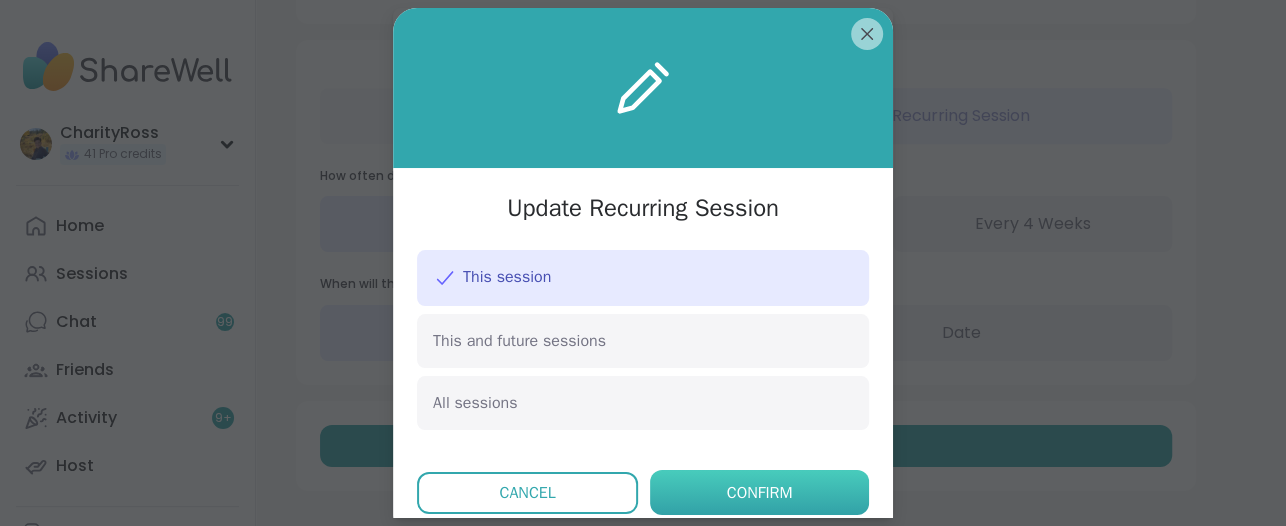 click on "Confirm" at bounding box center [759, 492] 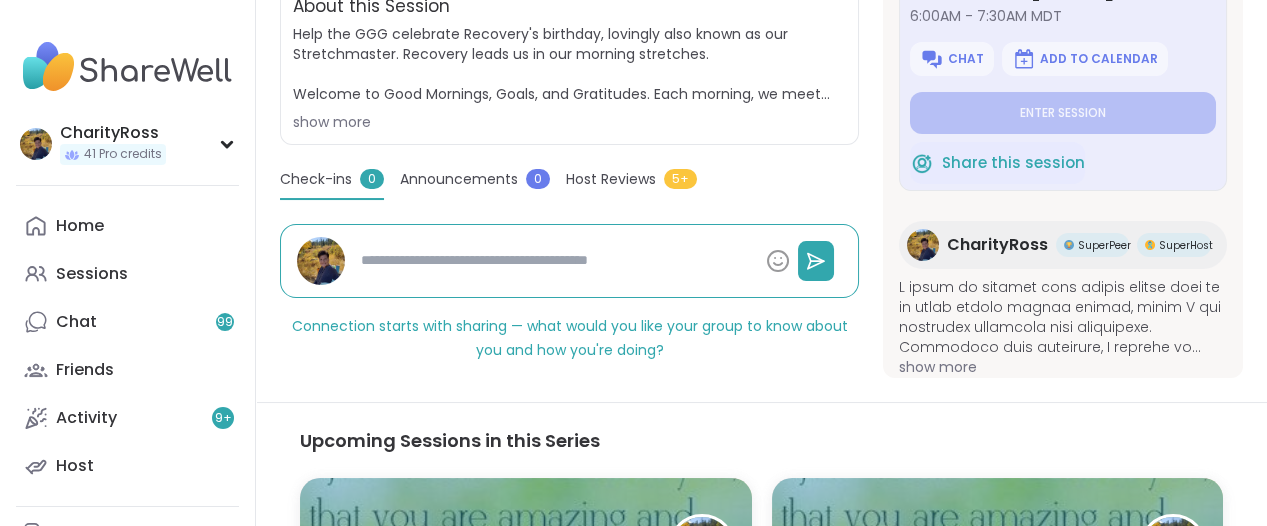 scroll, scrollTop: 750, scrollLeft: 0, axis: vertical 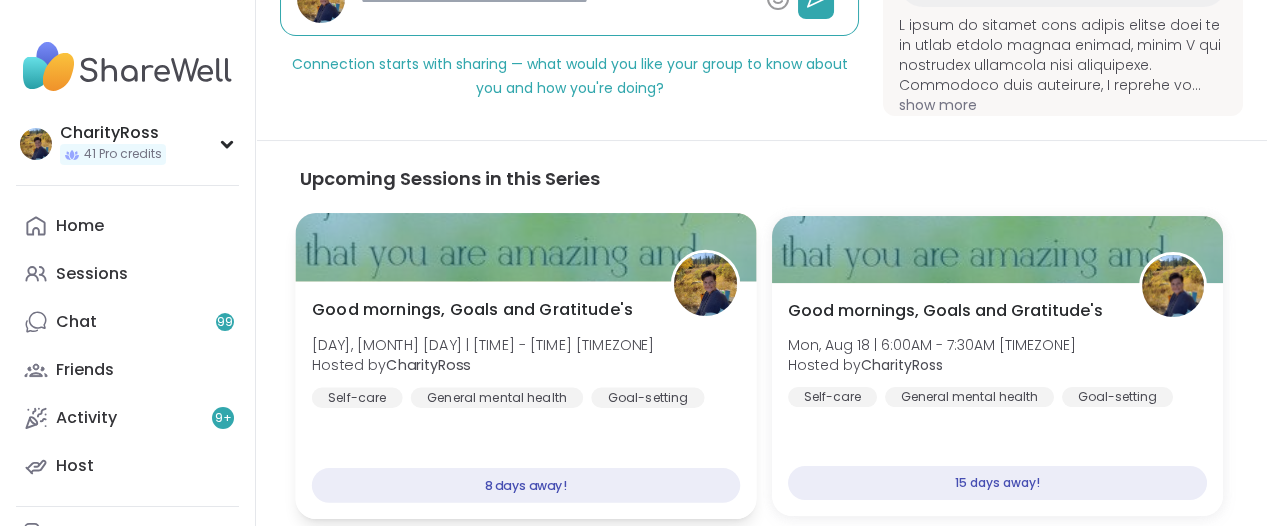 type on "*" 